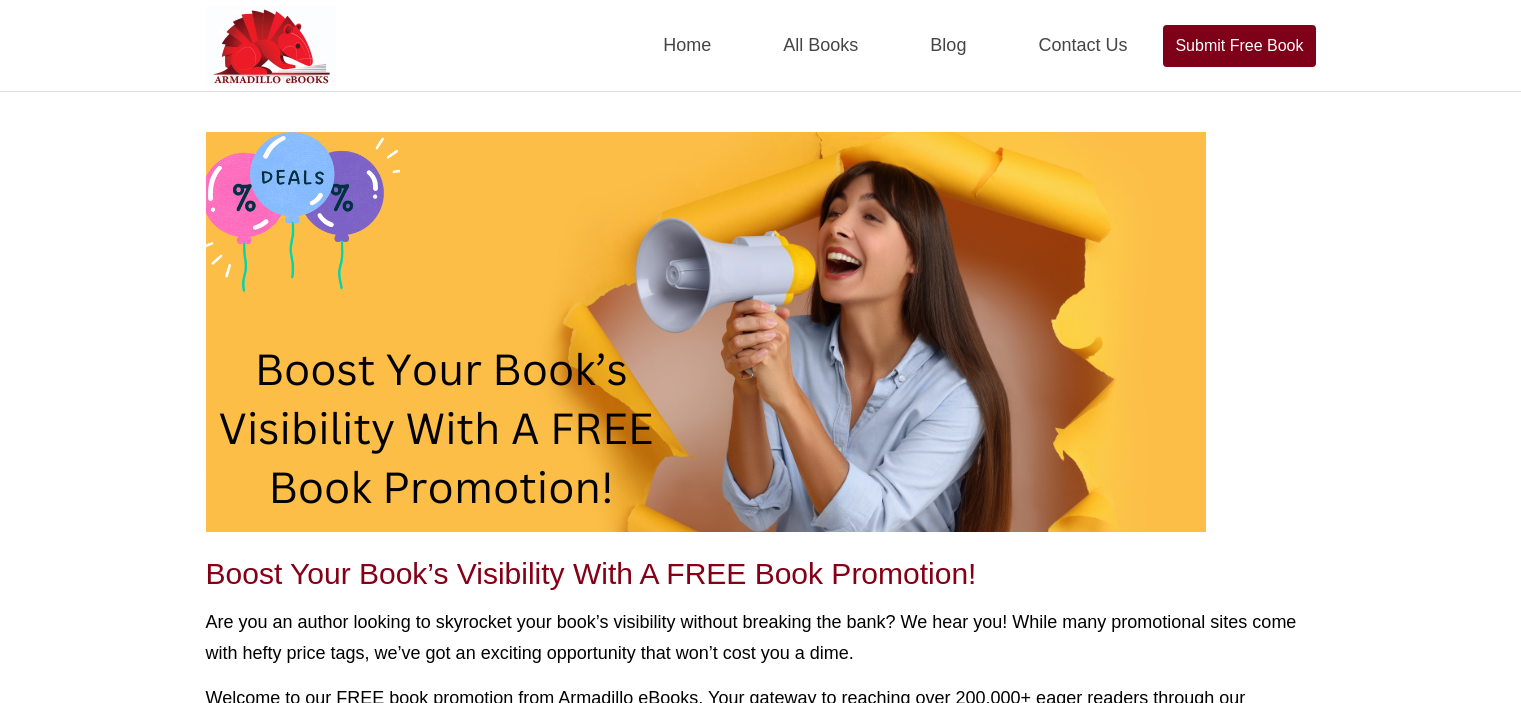scroll, scrollTop: 0, scrollLeft: 0, axis: both 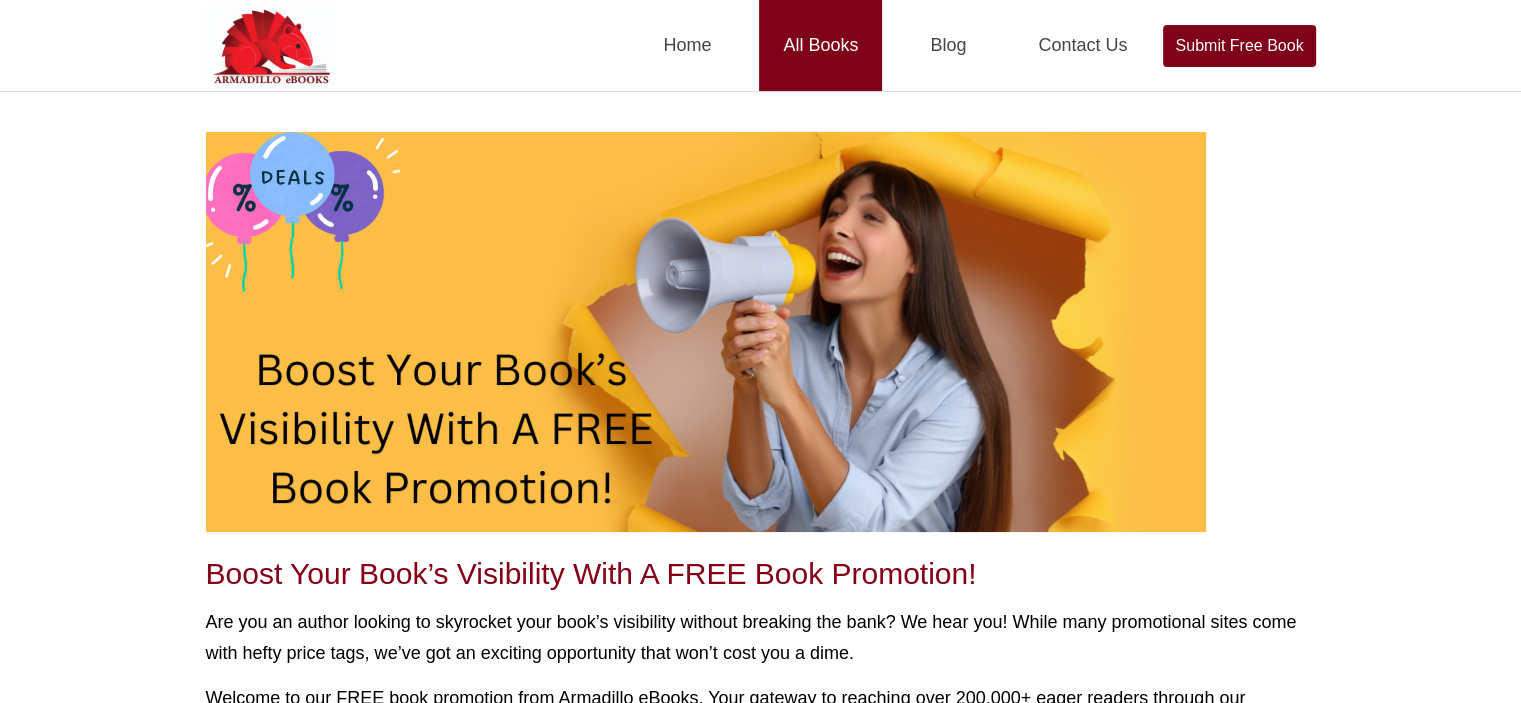 click on "All Books" at bounding box center [820, 45] 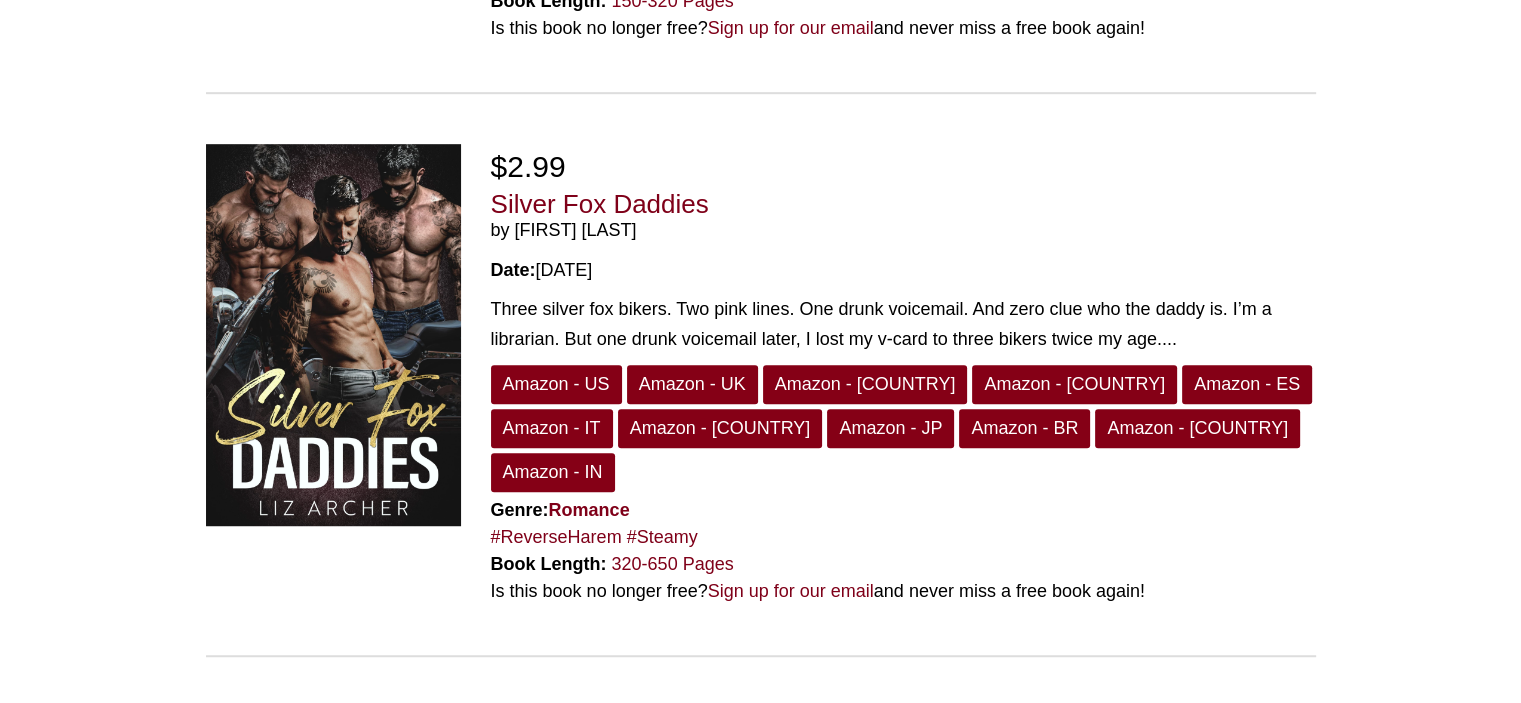 scroll, scrollTop: 0, scrollLeft: 0, axis: both 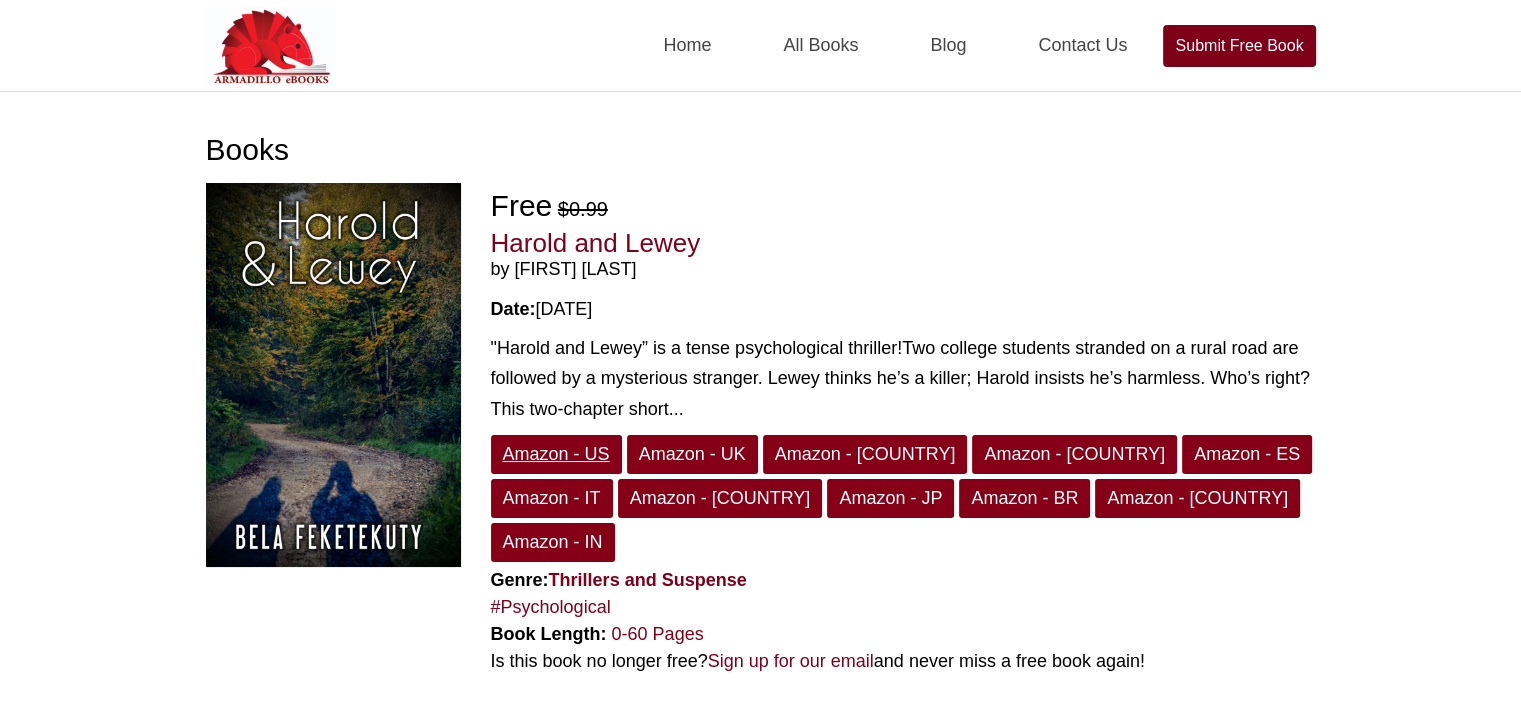 click on "Amazon - US" at bounding box center [556, 454] 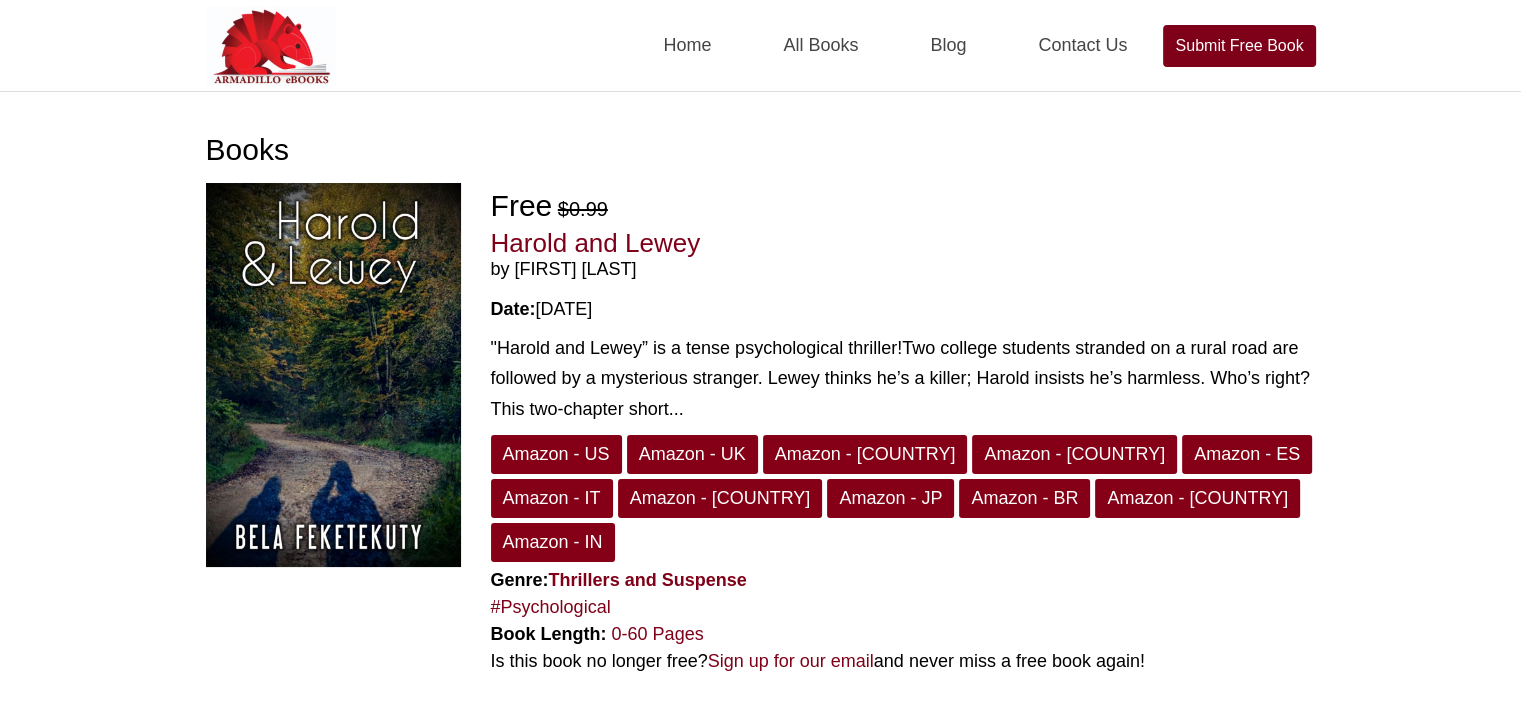scroll, scrollTop: 800, scrollLeft: 0, axis: vertical 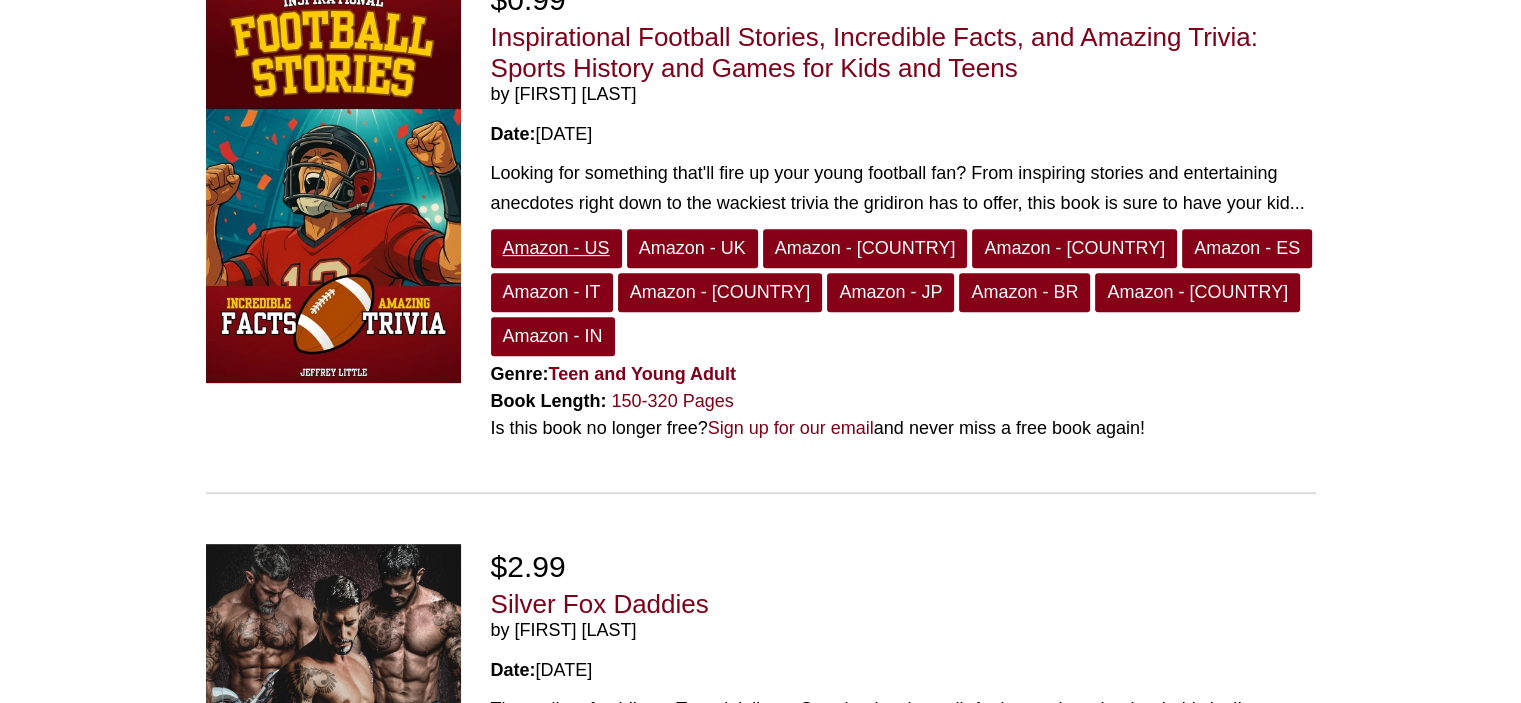 click on "Amazon - US" at bounding box center (556, 248) 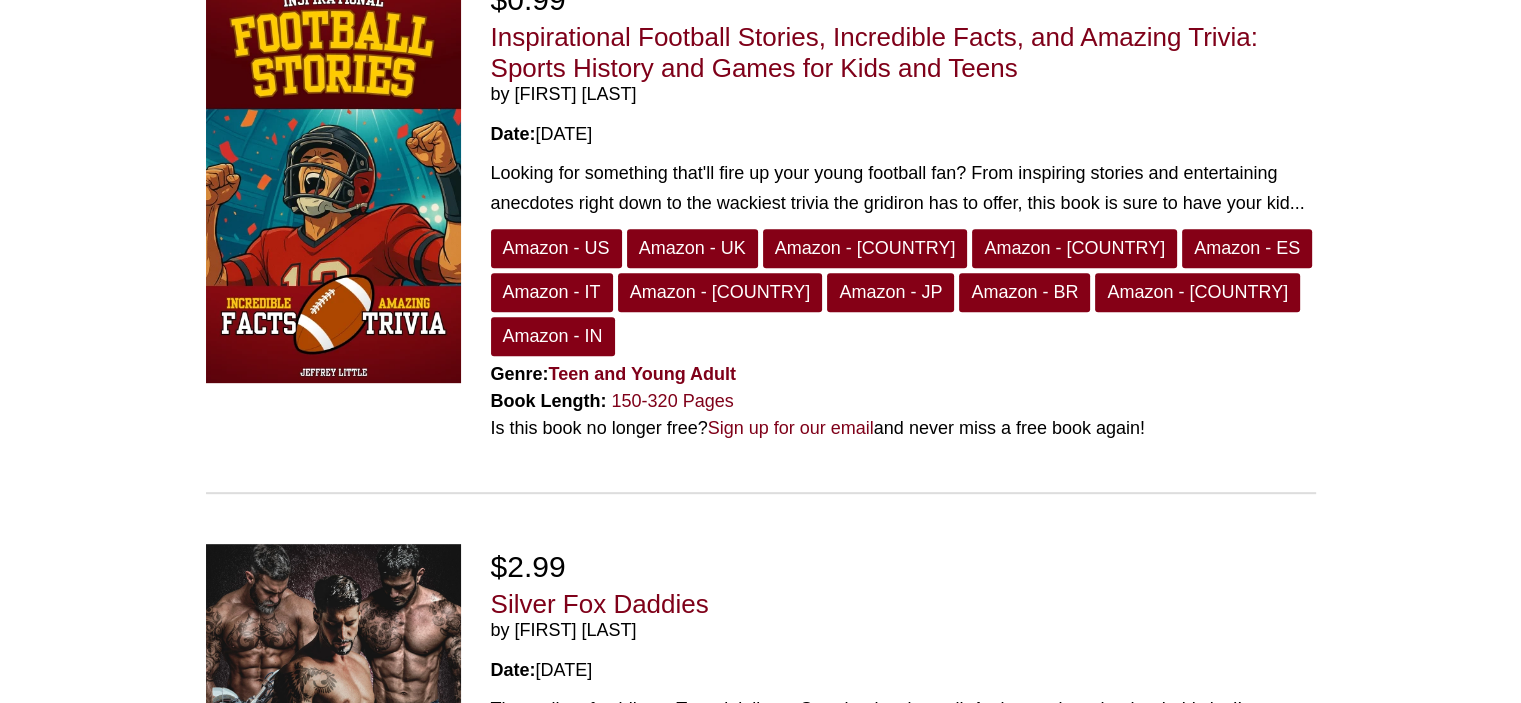 scroll, scrollTop: 1200, scrollLeft: 0, axis: vertical 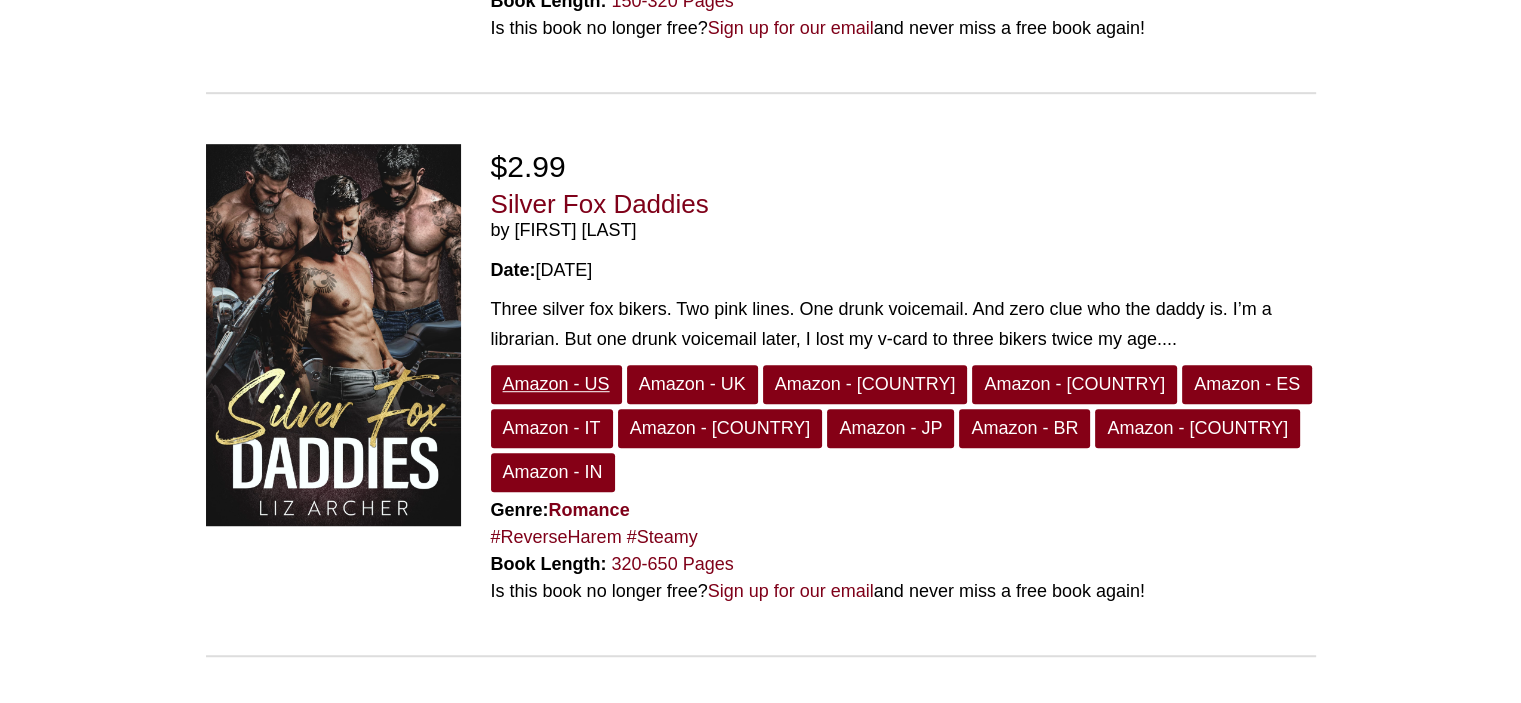 click on "Amazon - US" at bounding box center [556, 384] 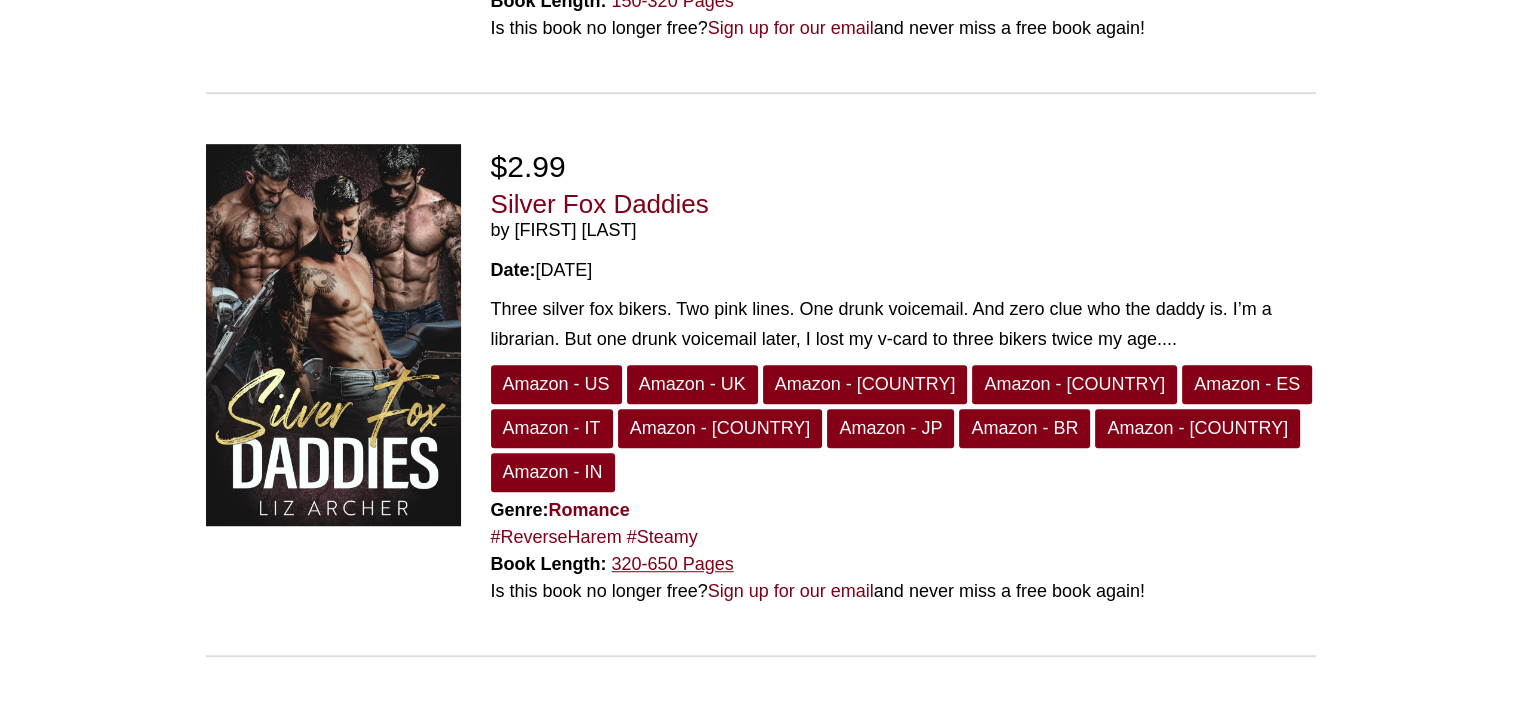 scroll, scrollTop: 1600, scrollLeft: 0, axis: vertical 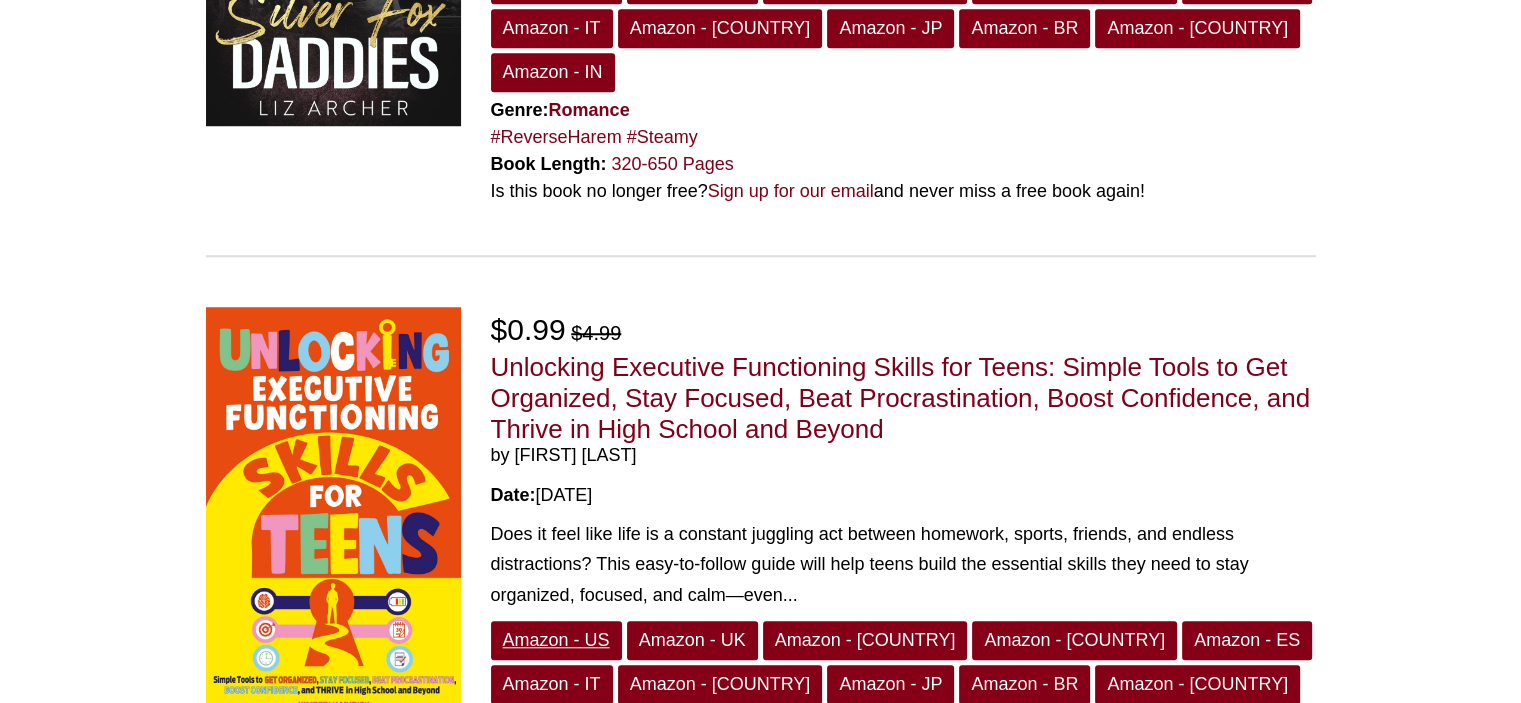 click on "Amazon - US" at bounding box center (556, 640) 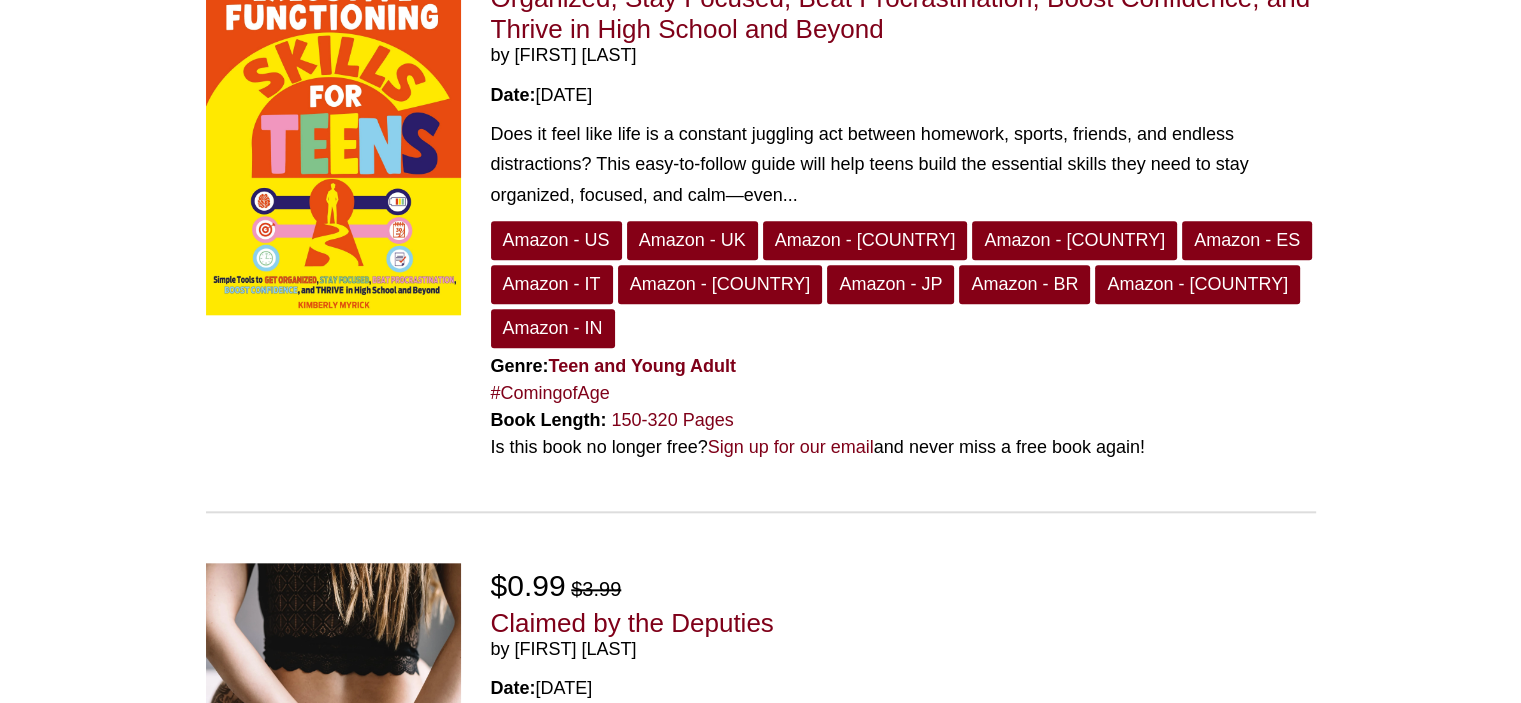 scroll, scrollTop: 2400, scrollLeft: 0, axis: vertical 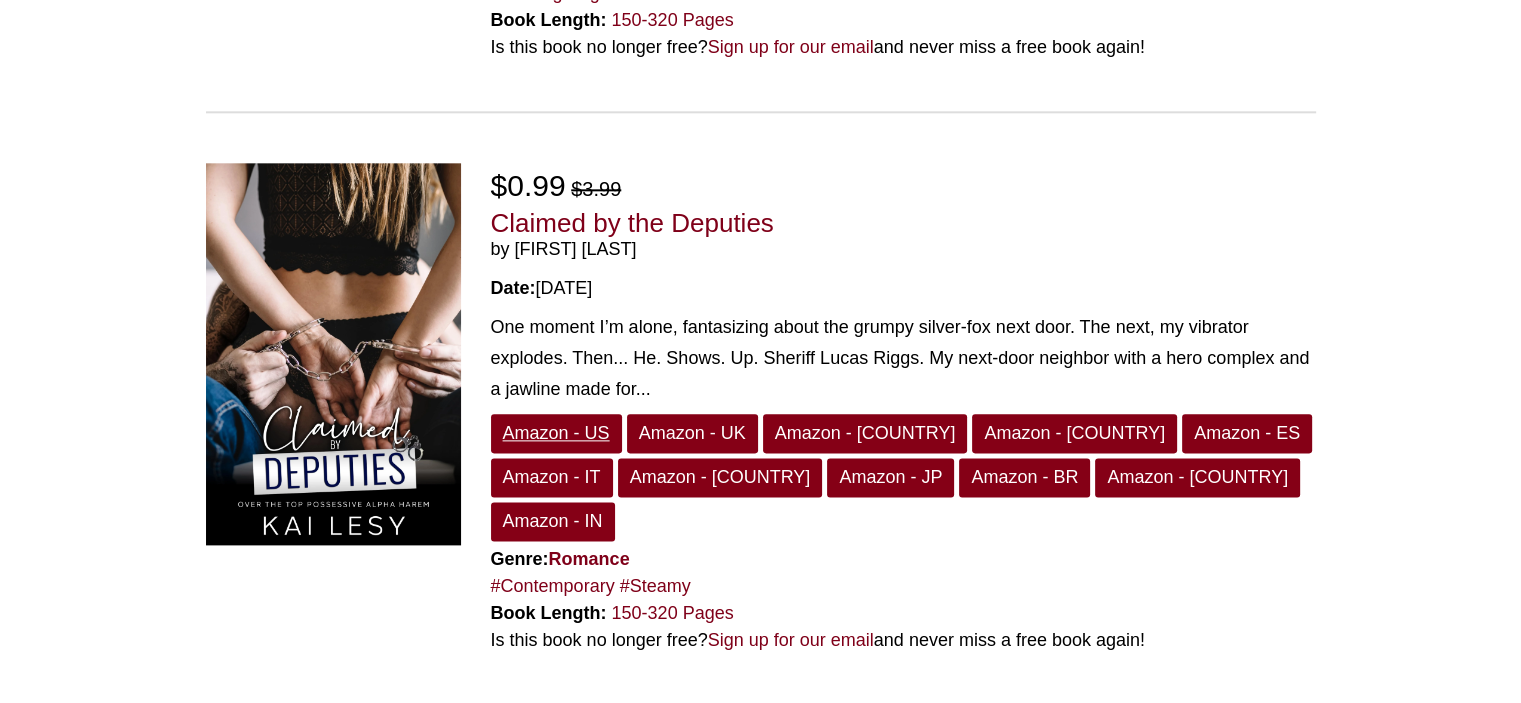 click on "Amazon - US" at bounding box center [556, 433] 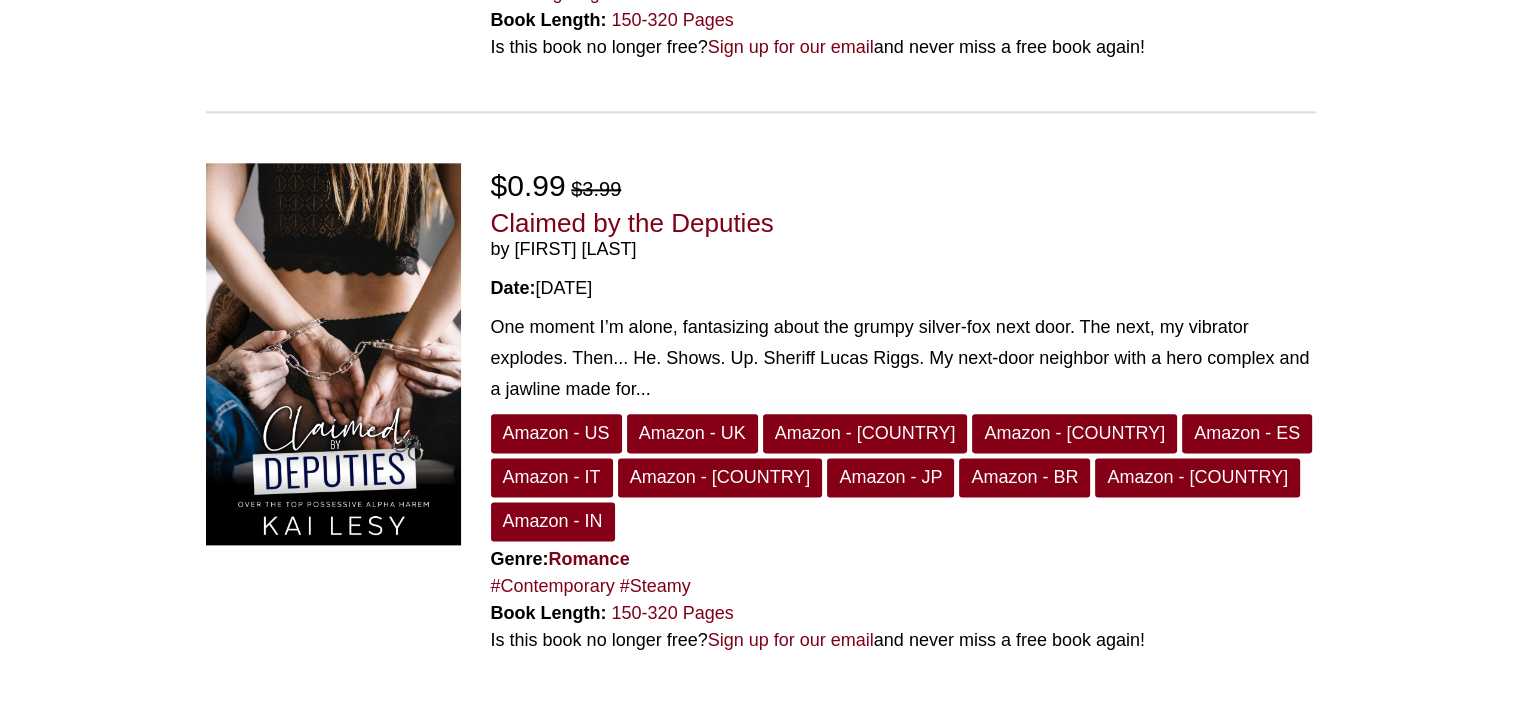 scroll, scrollTop: 2800, scrollLeft: 0, axis: vertical 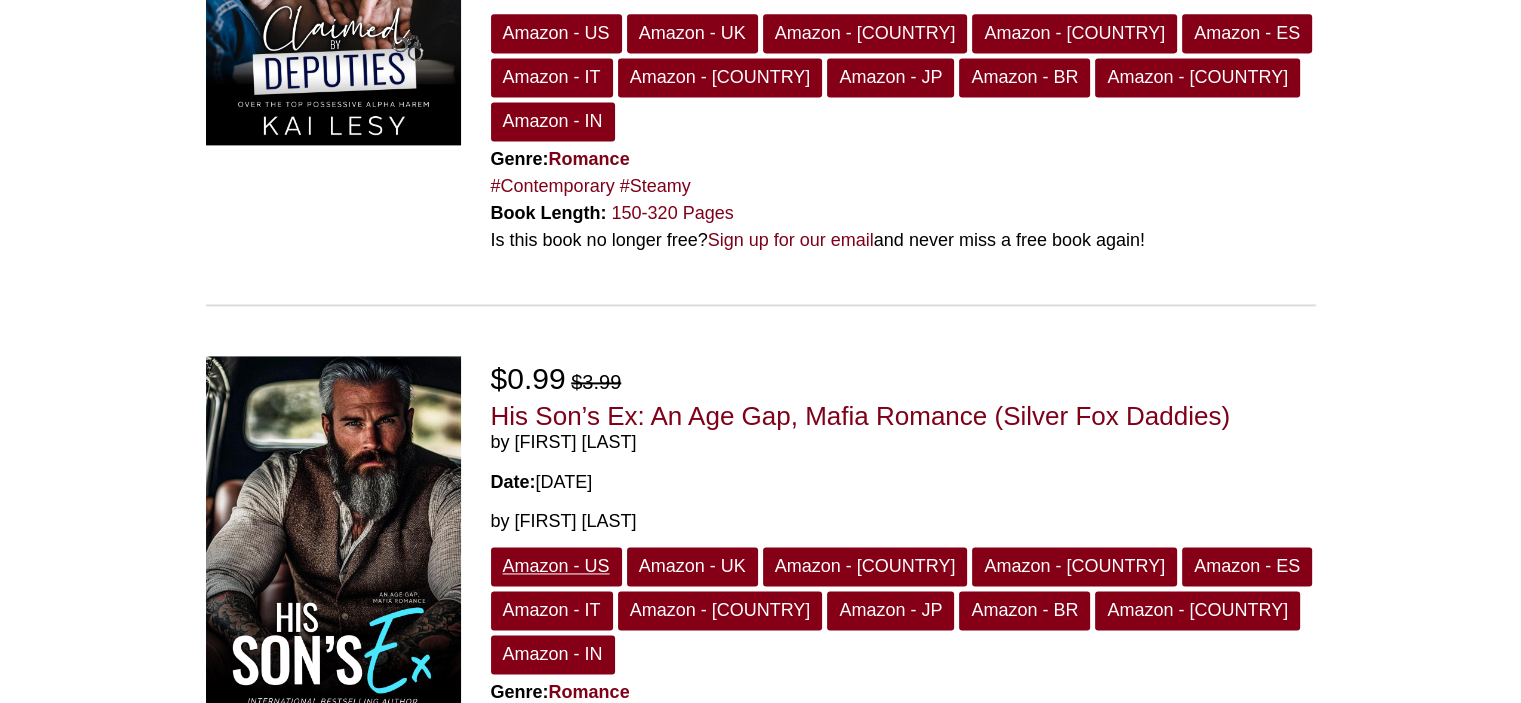 click on "Amazon - US" at bounding box center [556, 566] 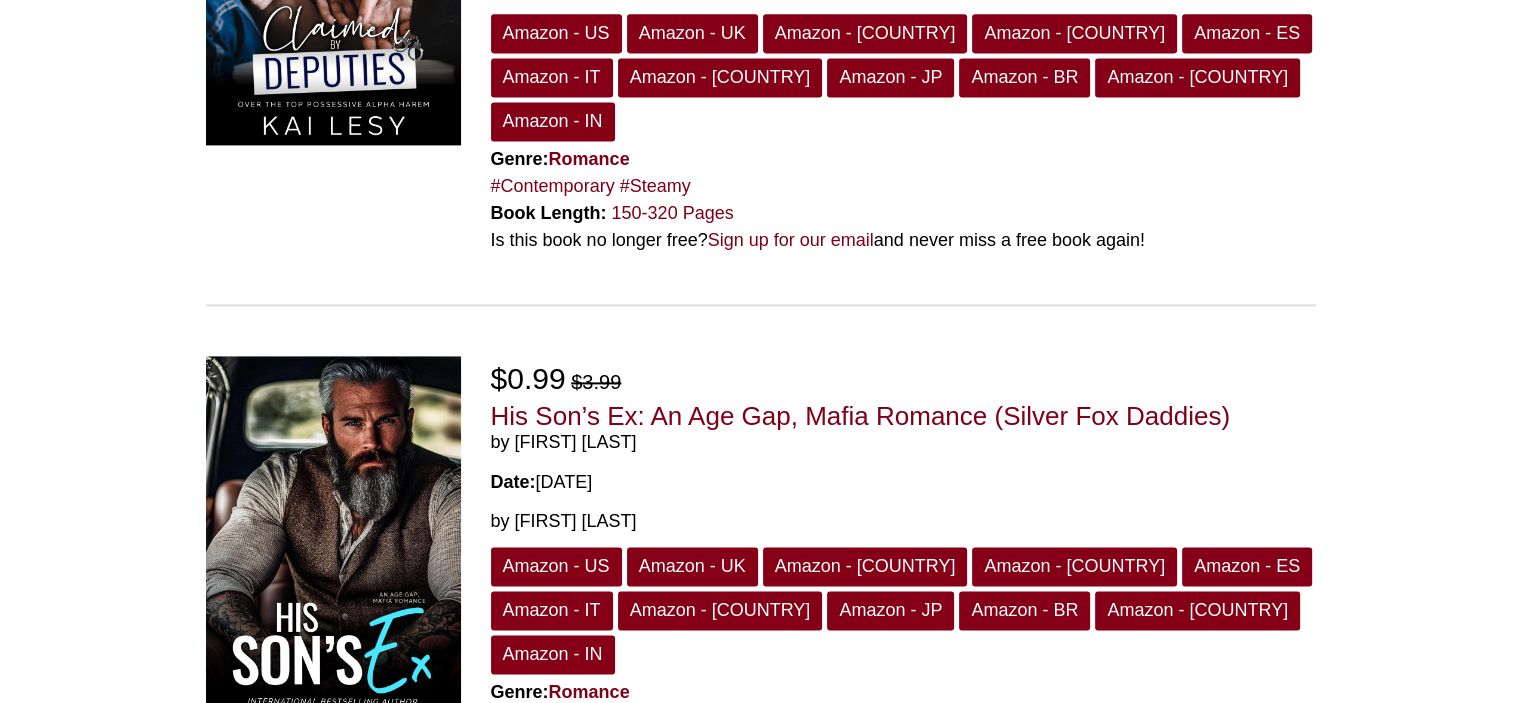 scroll, scrollTop: 3200, scrollLeft: 0, axis: vertical 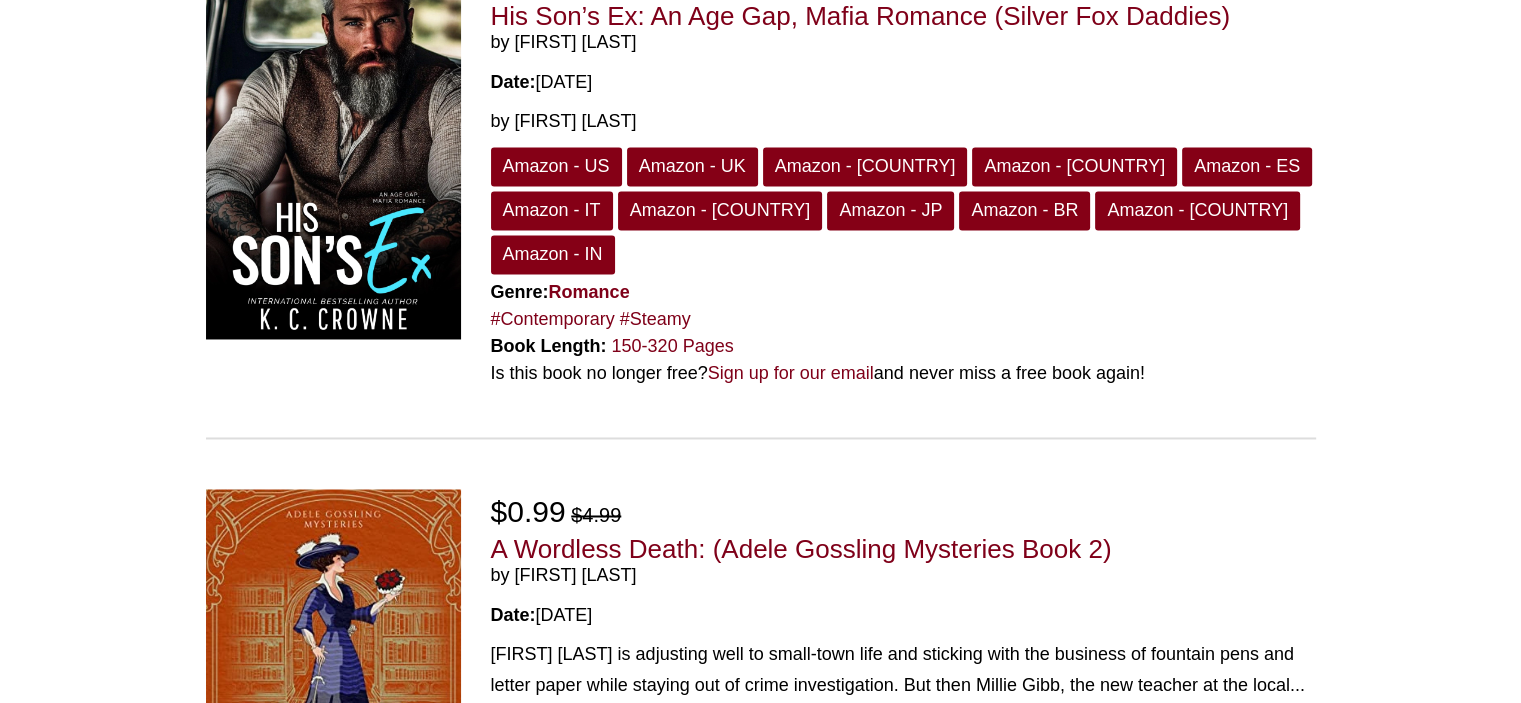 click on "Amazon - US" at bounding box center (556, 729) 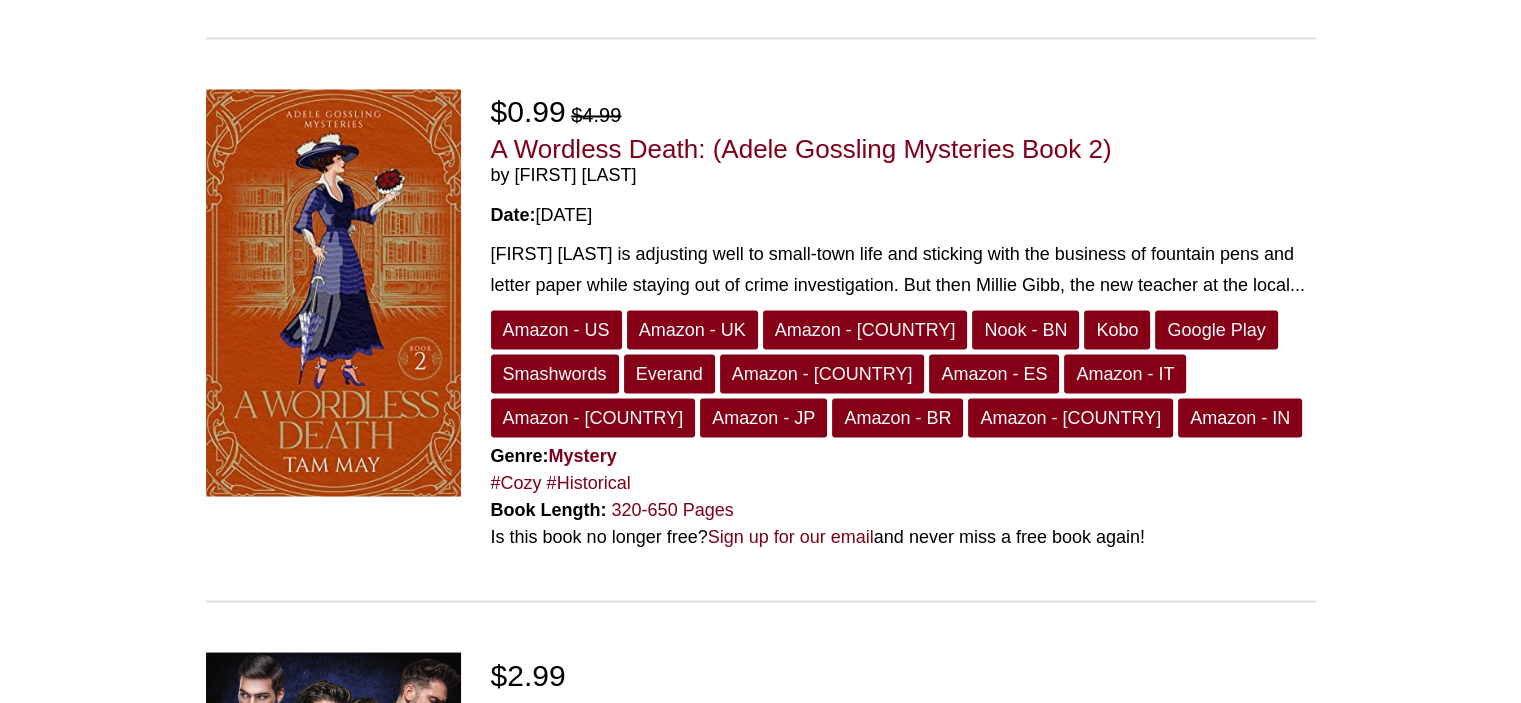 scroll, scrollTop: 4000, scrollLeft: 0, axis: vertical 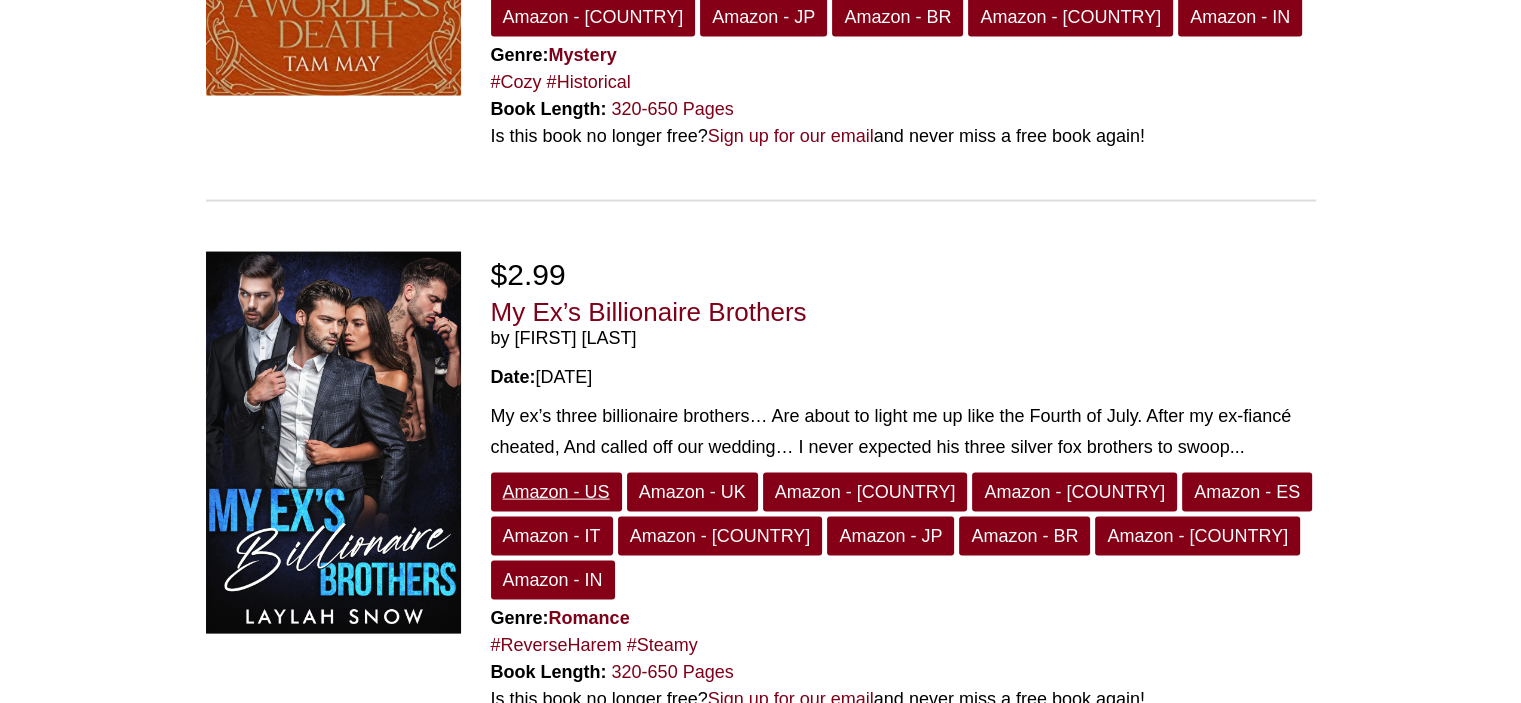 click on "Amazon - US" at bounding box center [556, 492] 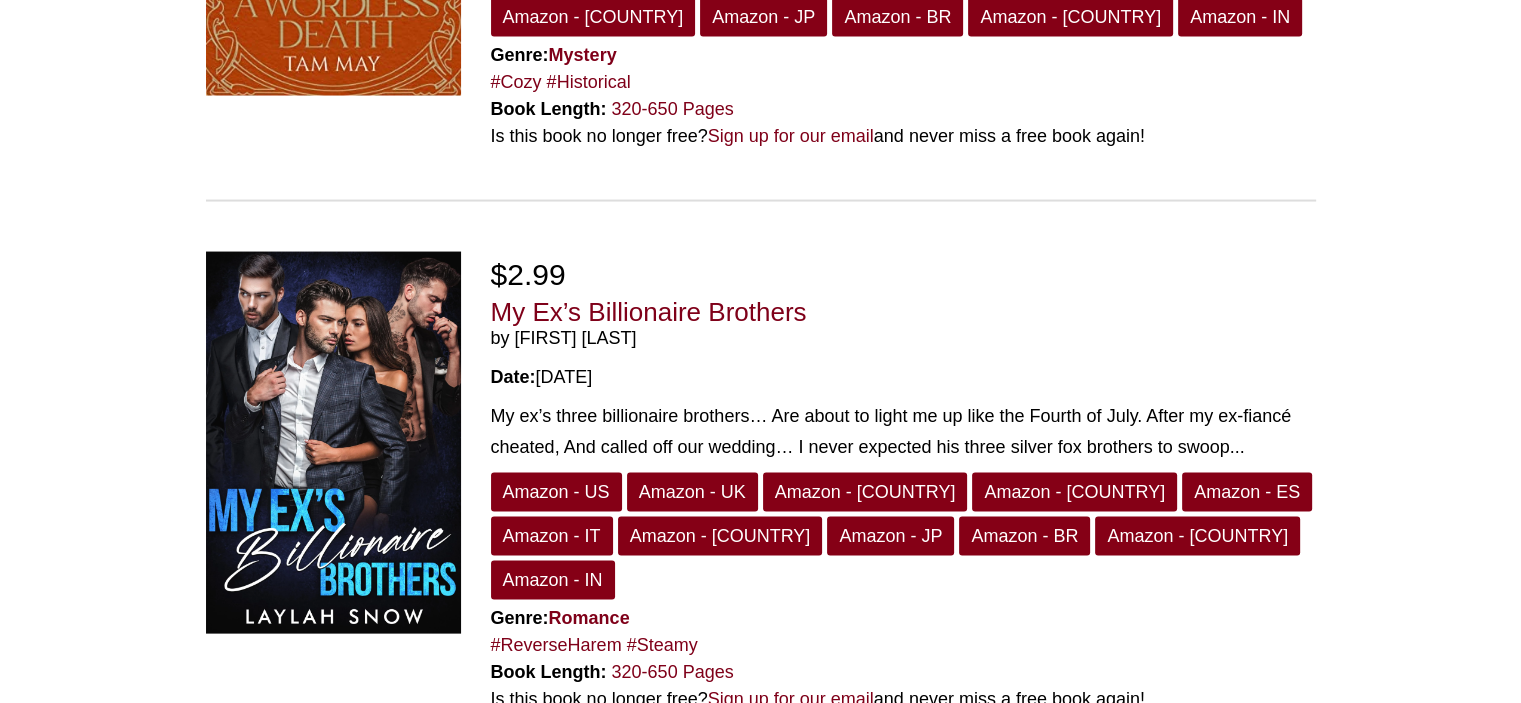 scroll, scrollTop: 4400, scrollLeft: 0, axis: vertical 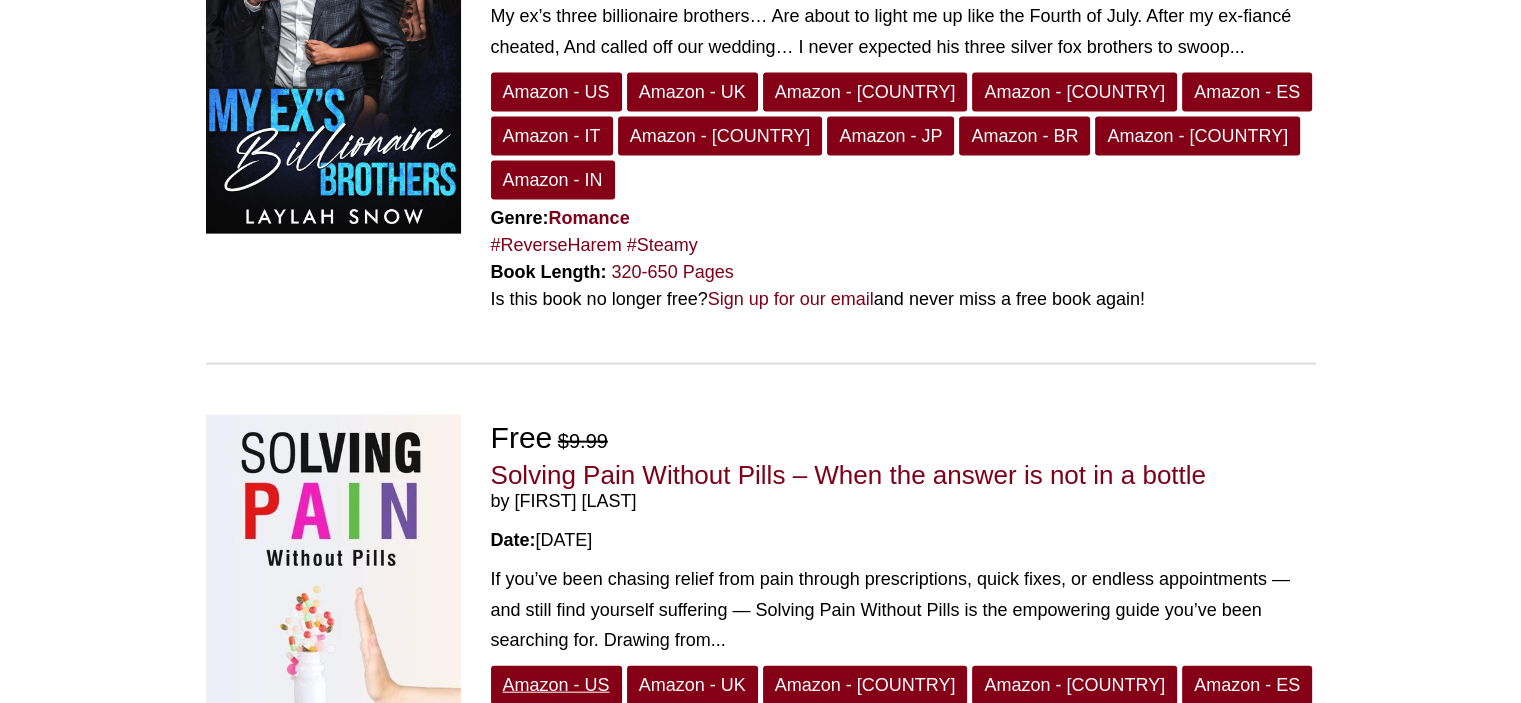 click on "Amazon - US" at bounding box center [556, 685] 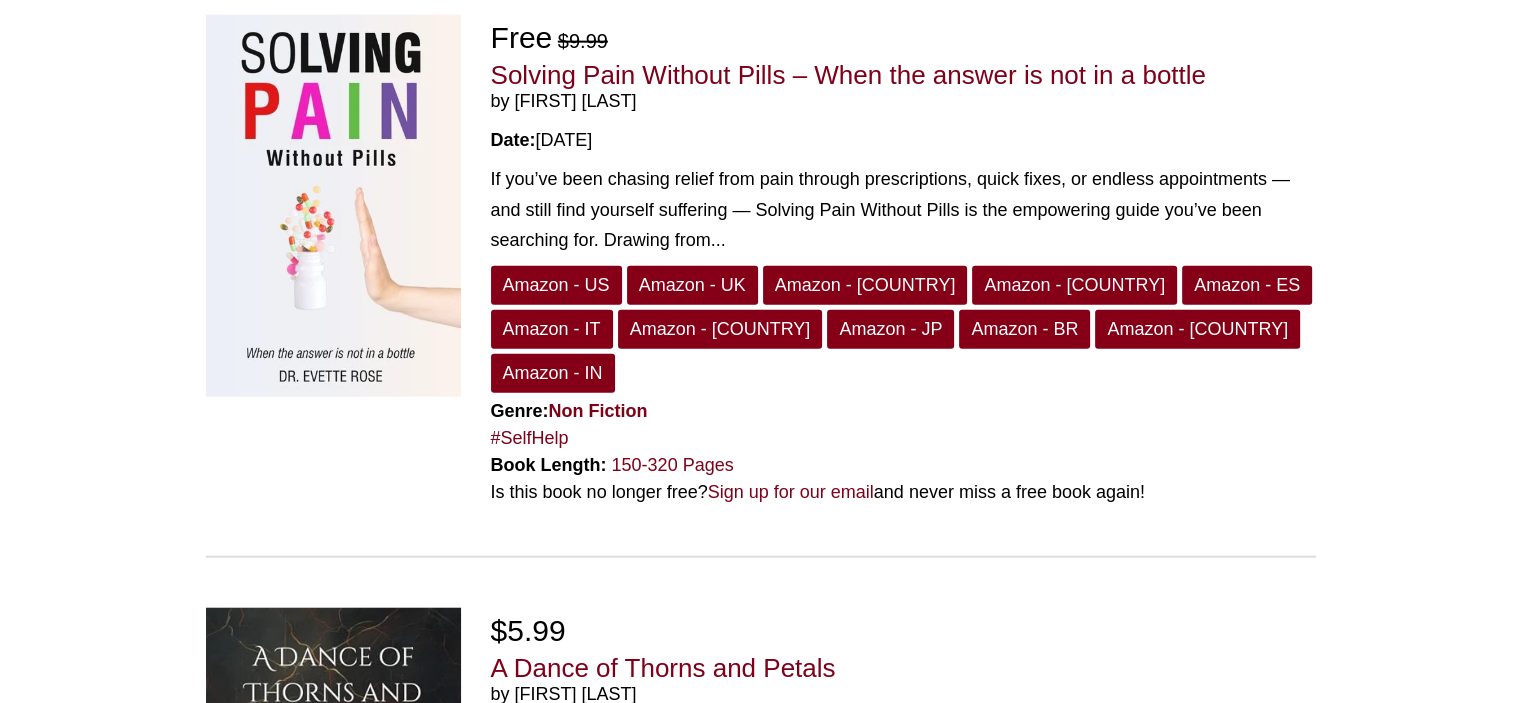 scroll, scrollTop: 5200, scrollLeft: 0, axis: vertical 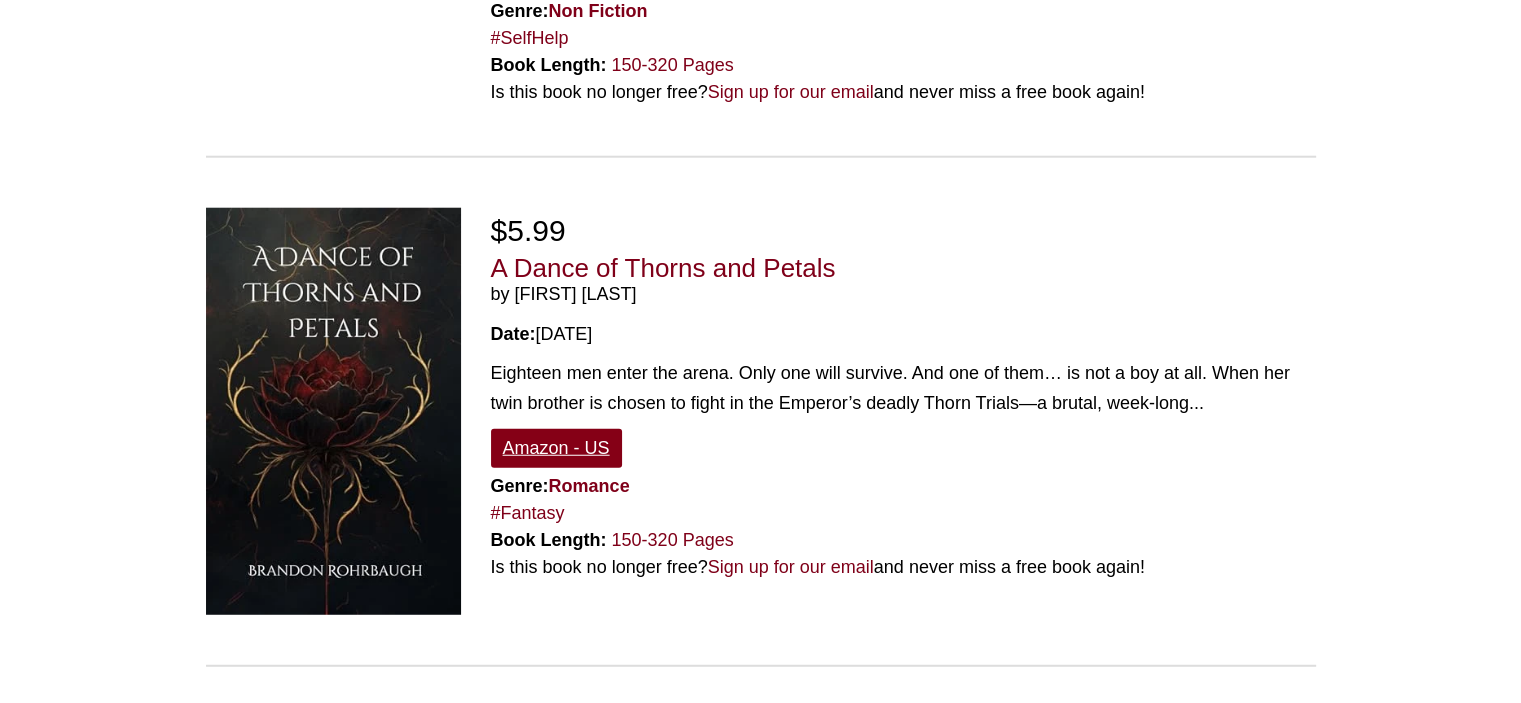 click on "Amazon - US" at bounding box center [556, 448] 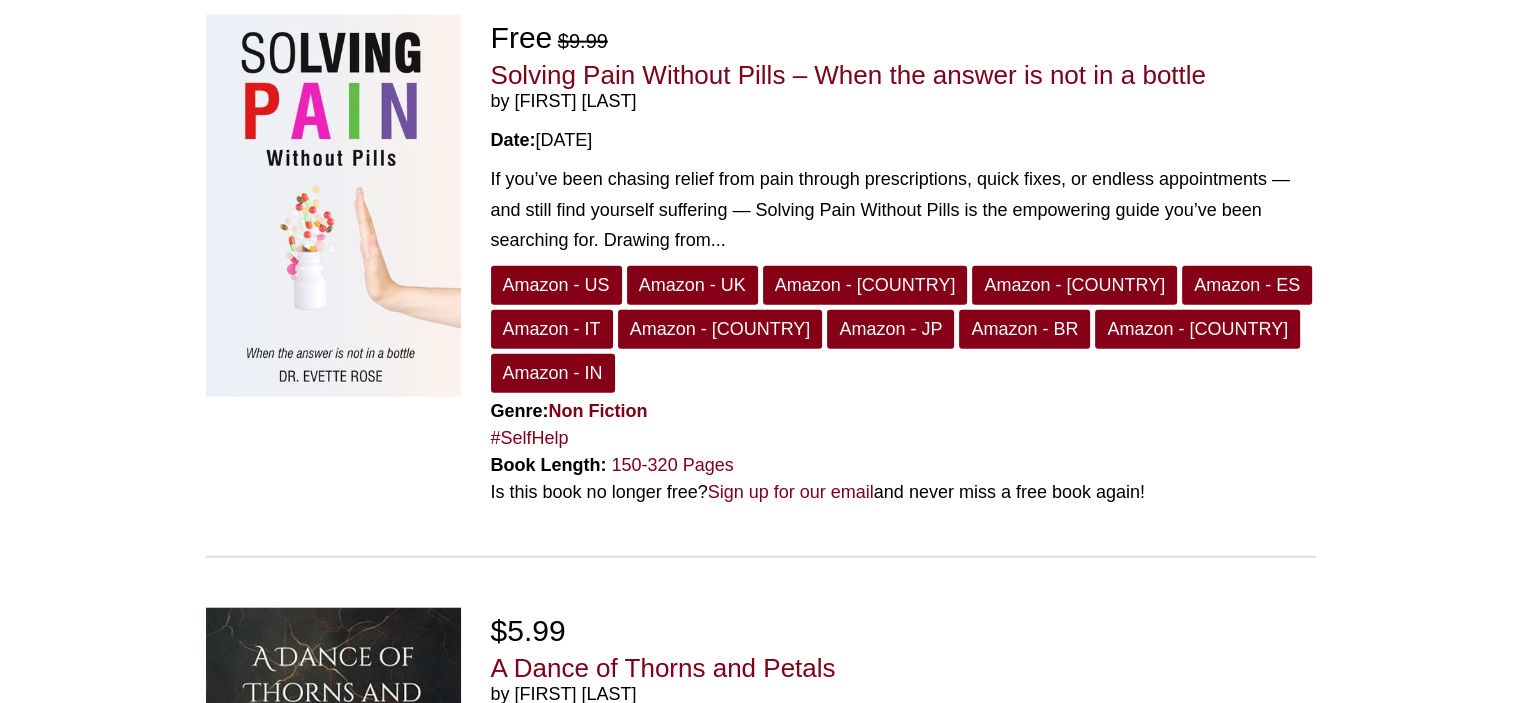 scroll, scrollTop: 5200, scrollLeft: 0, axis: vertical 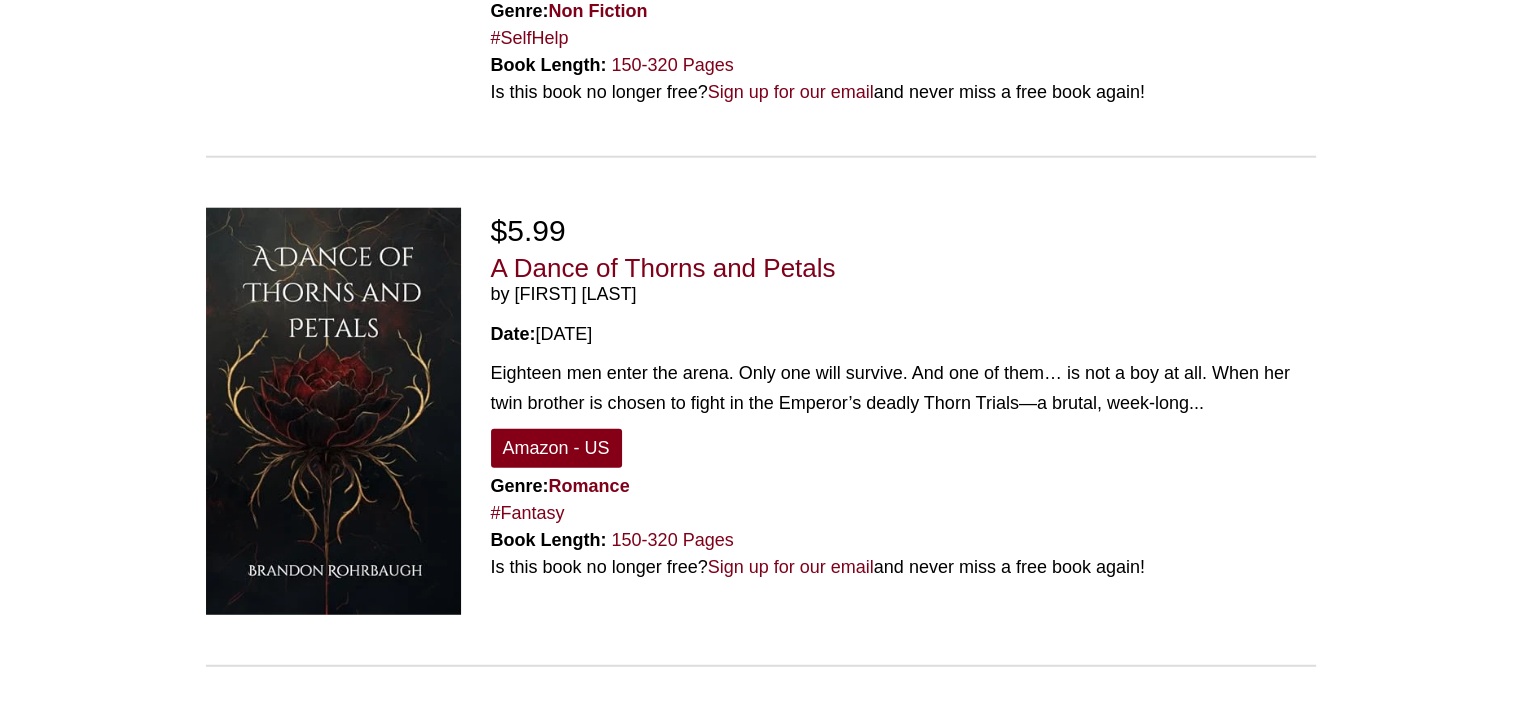 click on "2" at bounding box center (715, 741) 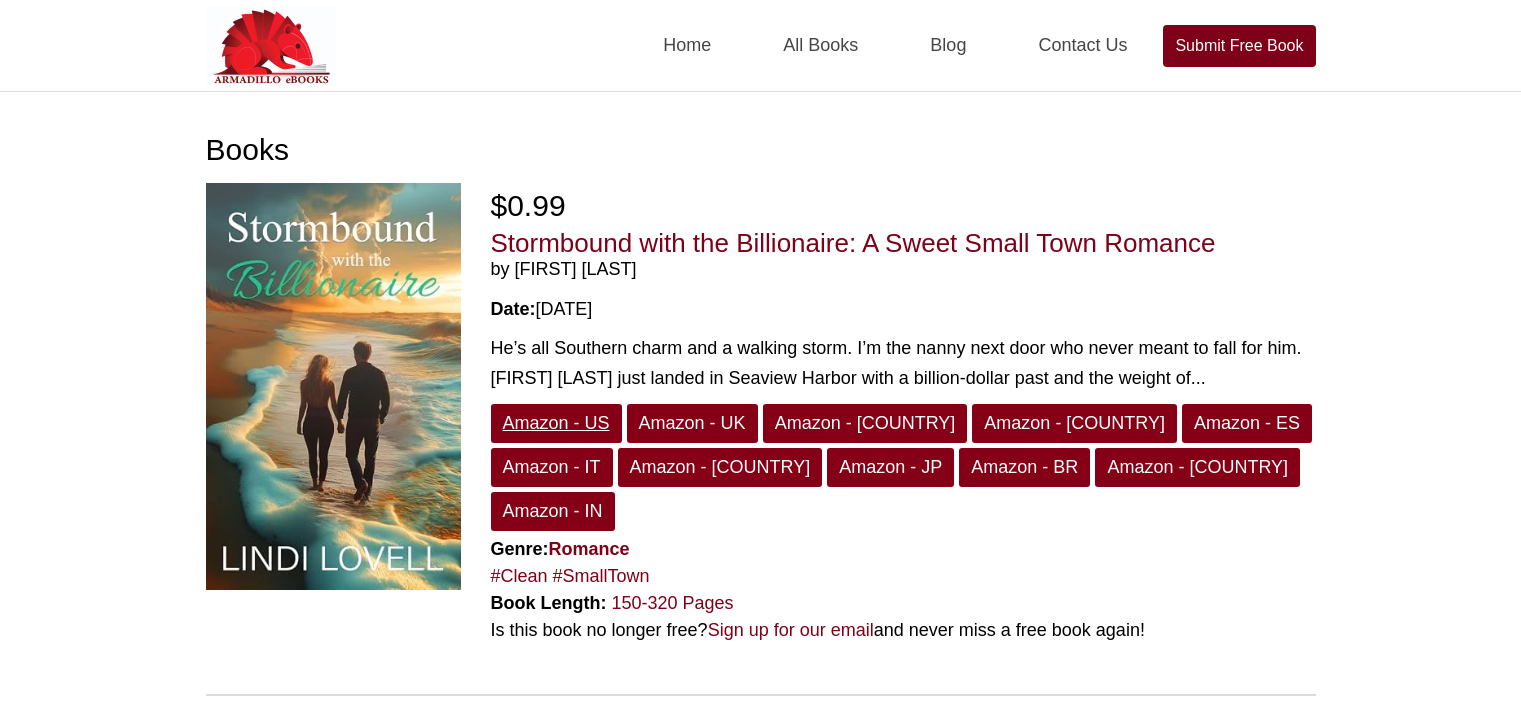 scroll, scrollTop: 0, scrollLeft: 0, axis: both 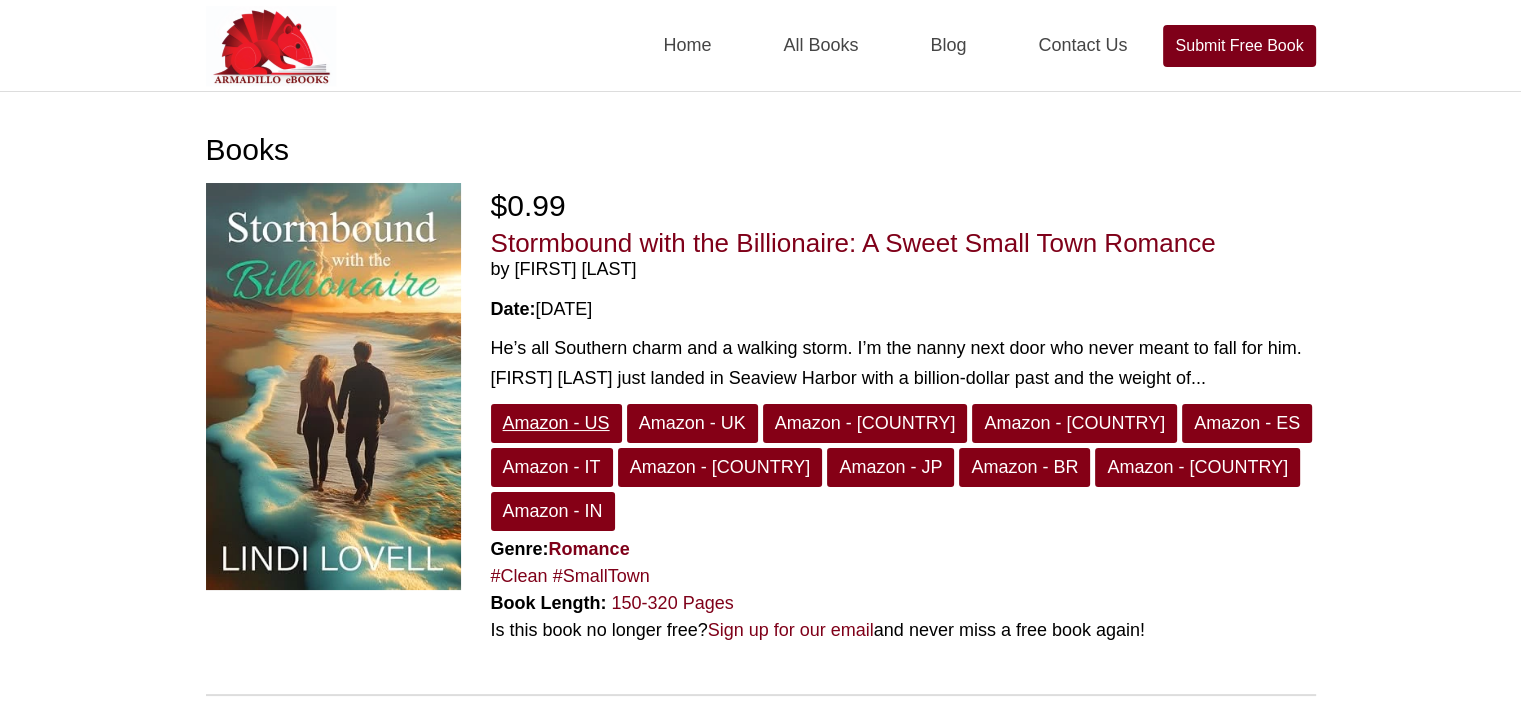 click on "Amazon - US" at bounding box center (556, 423) 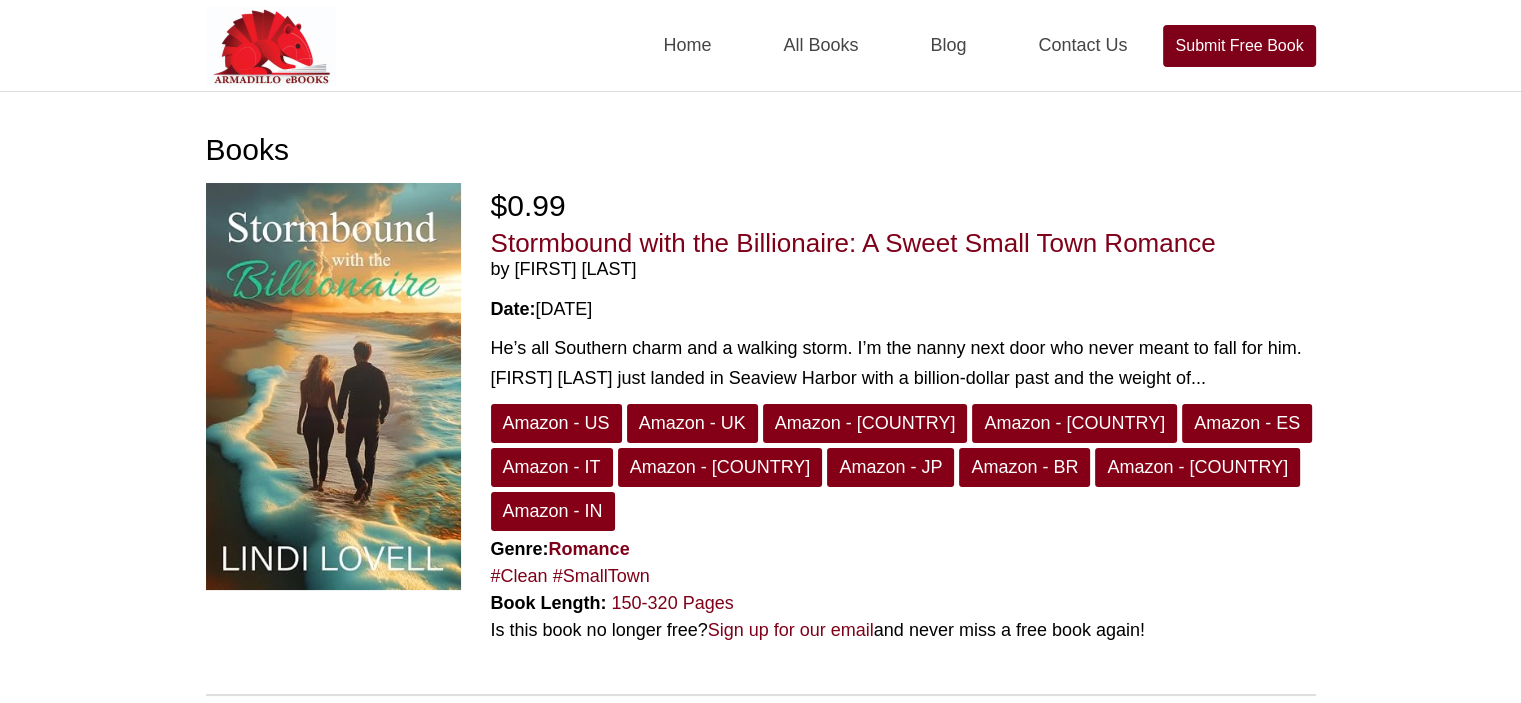 scroll, scrollTop: 400, scrollLeft: 0, axis: vertical 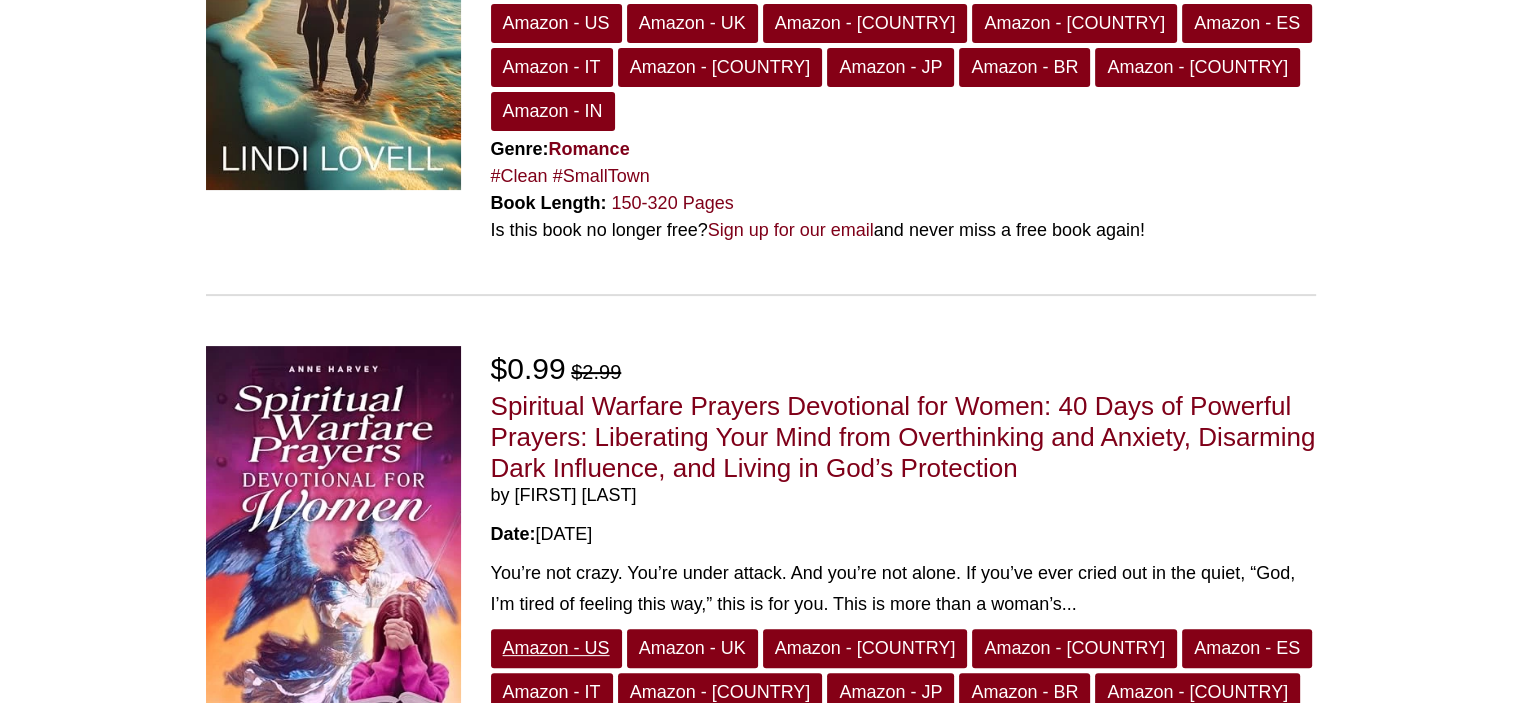 click on "Amazon - US" at bounding box center (556, 648) 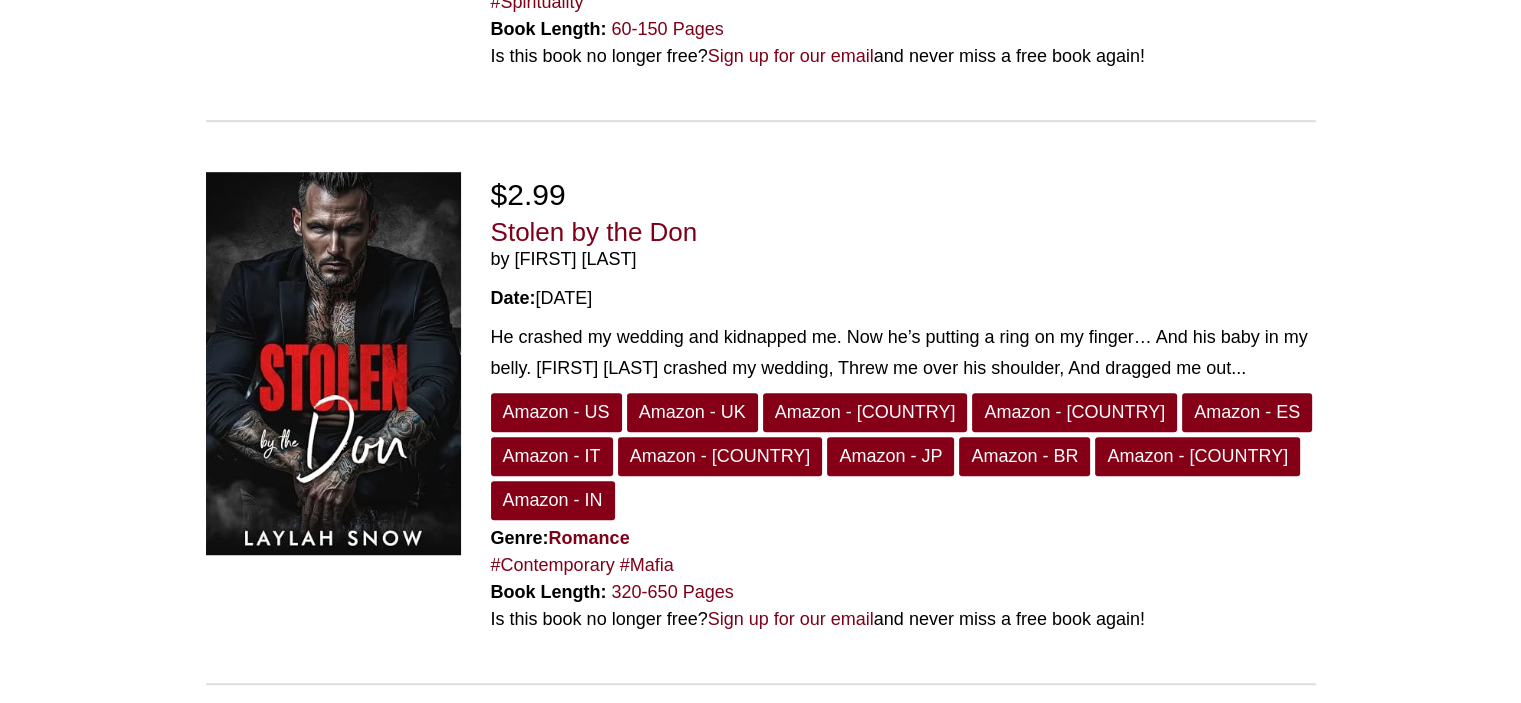 scroll, scrollTop: 1200, scrollLeft: 0, axis: vertical 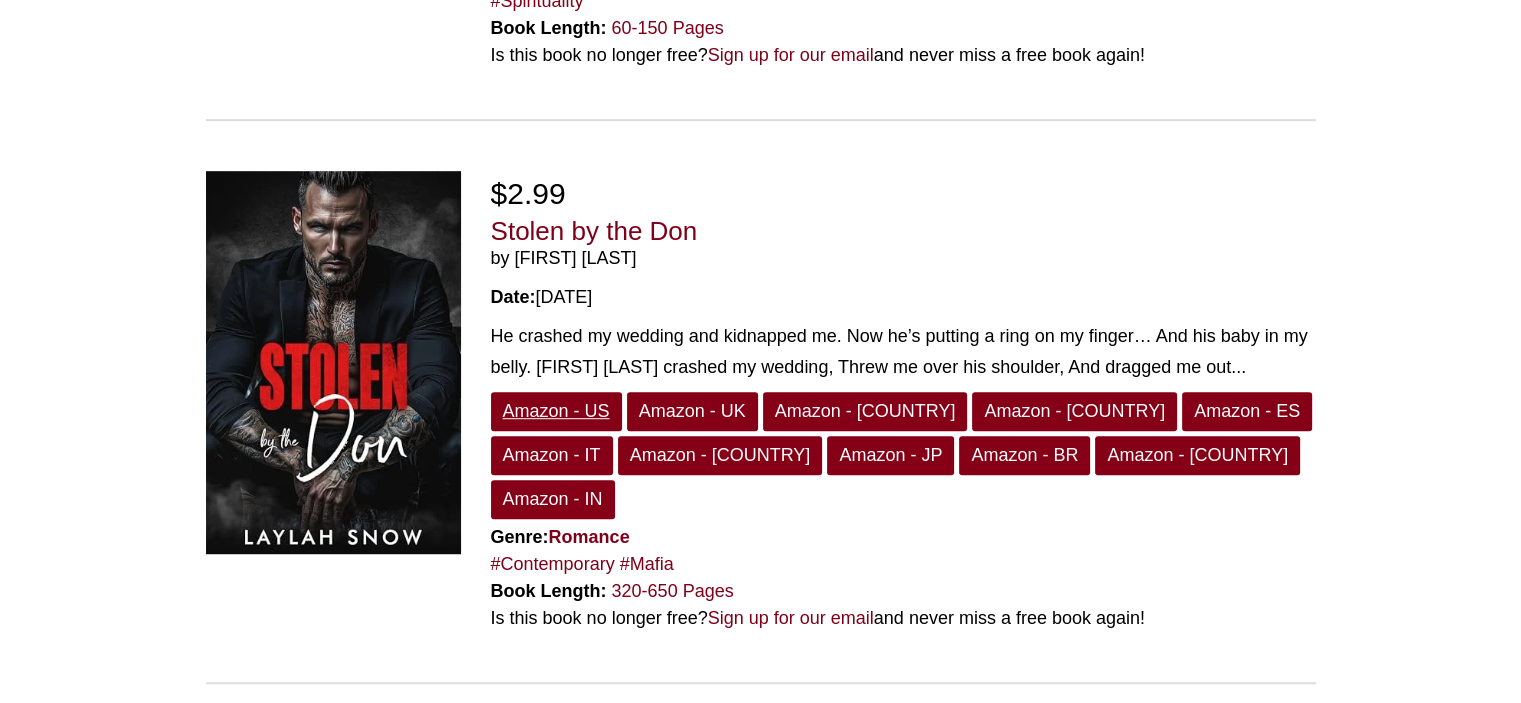 click on "Amazon - US" at bounding box center (556, 411) 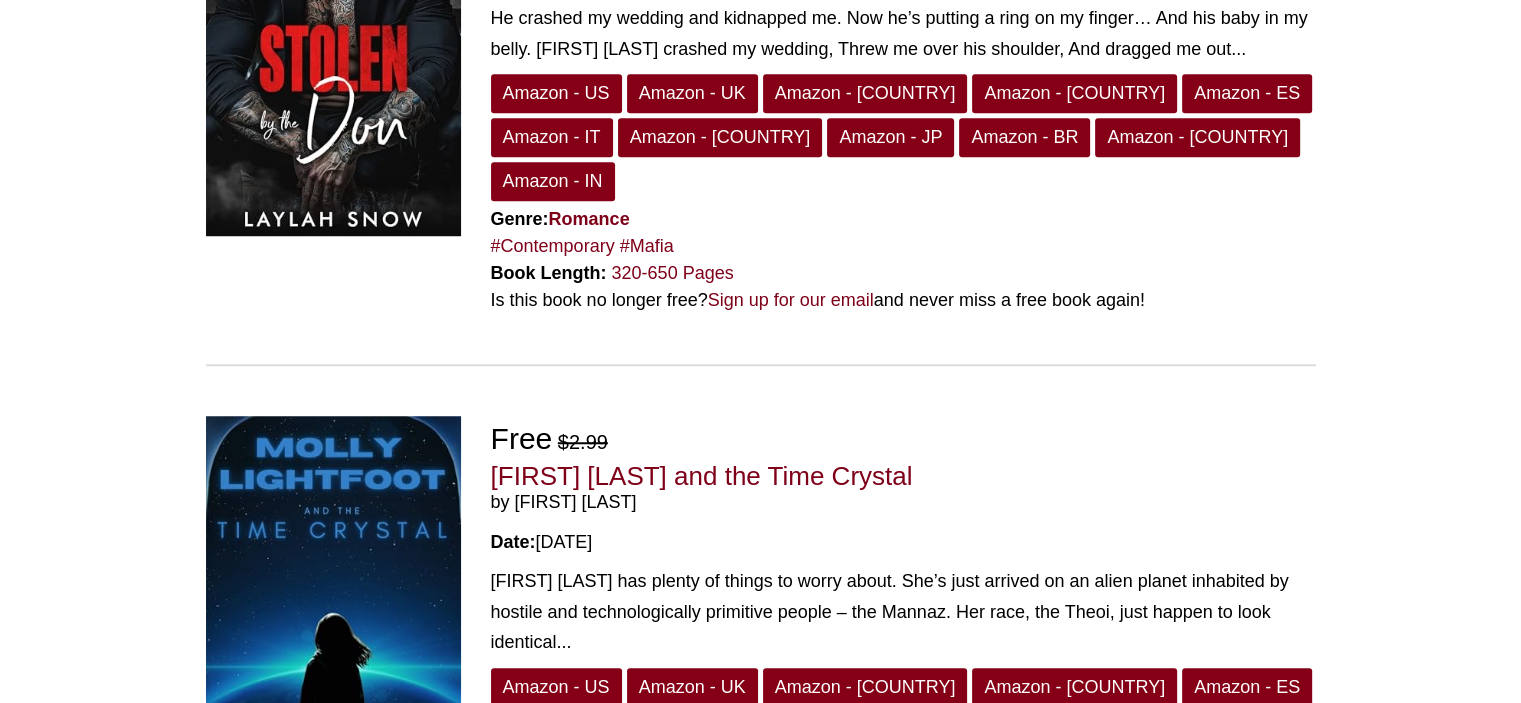 scroll, scrollTop: 1600, scrollLeft: 0, axis: vertical 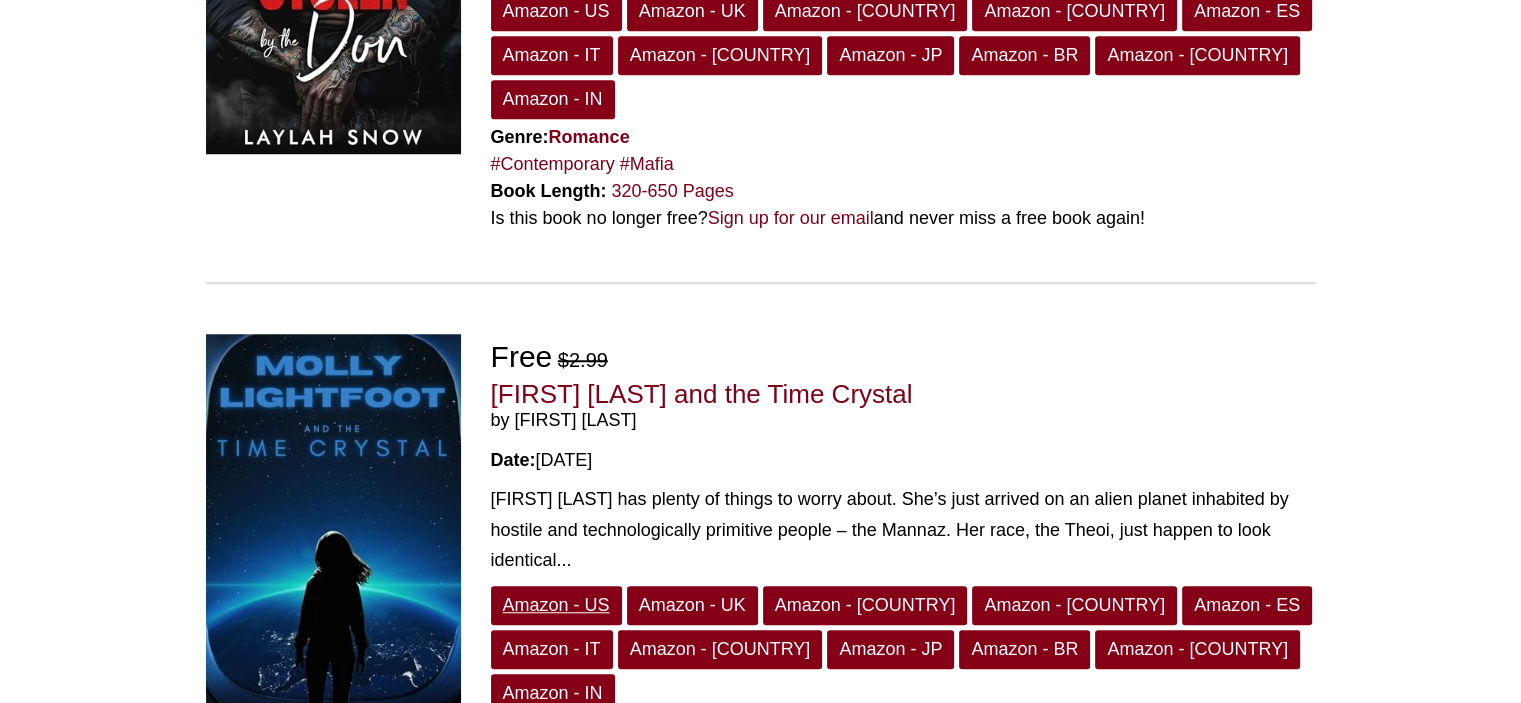 click on "Amazon - US" at bounding box center [556, 605] 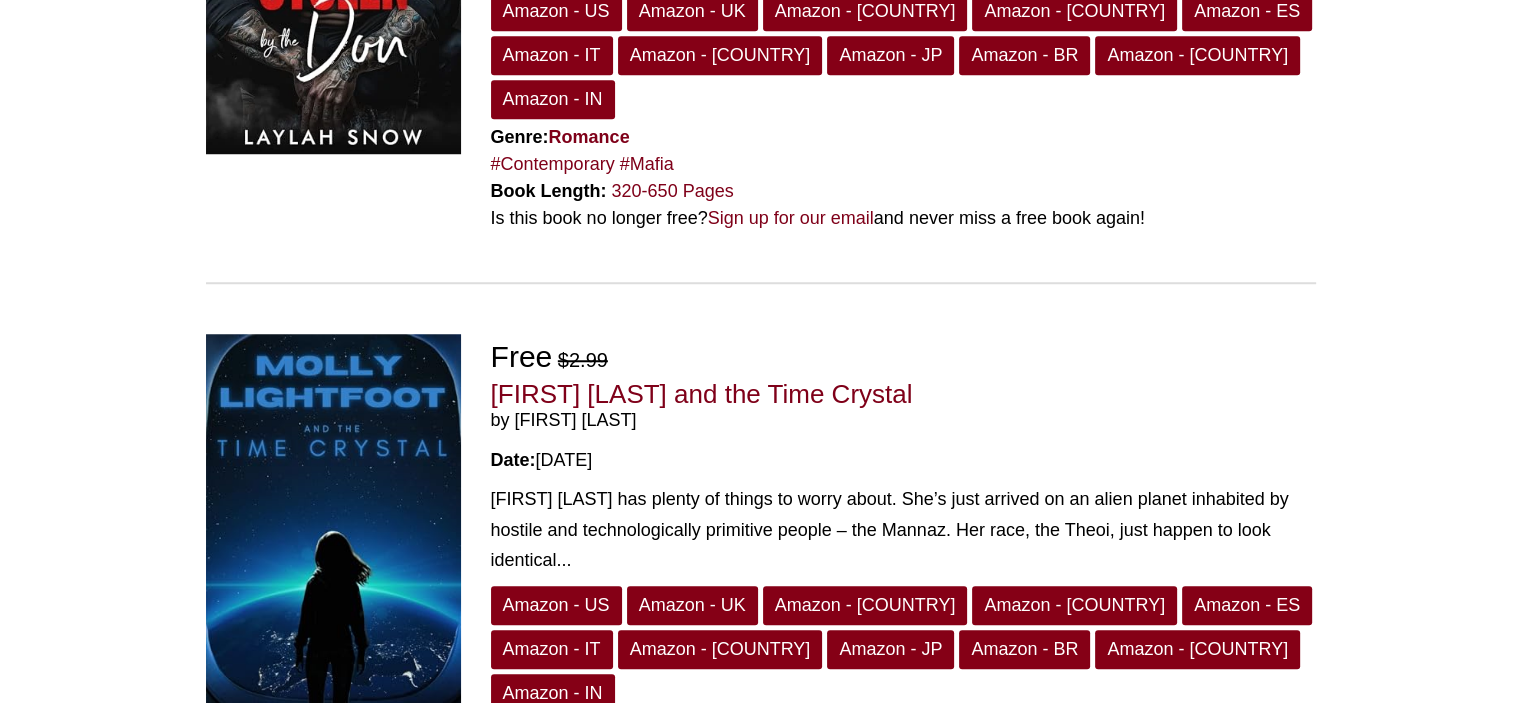scroll, scrollTop: 2000, scrollLeft: 0, axis: vertical 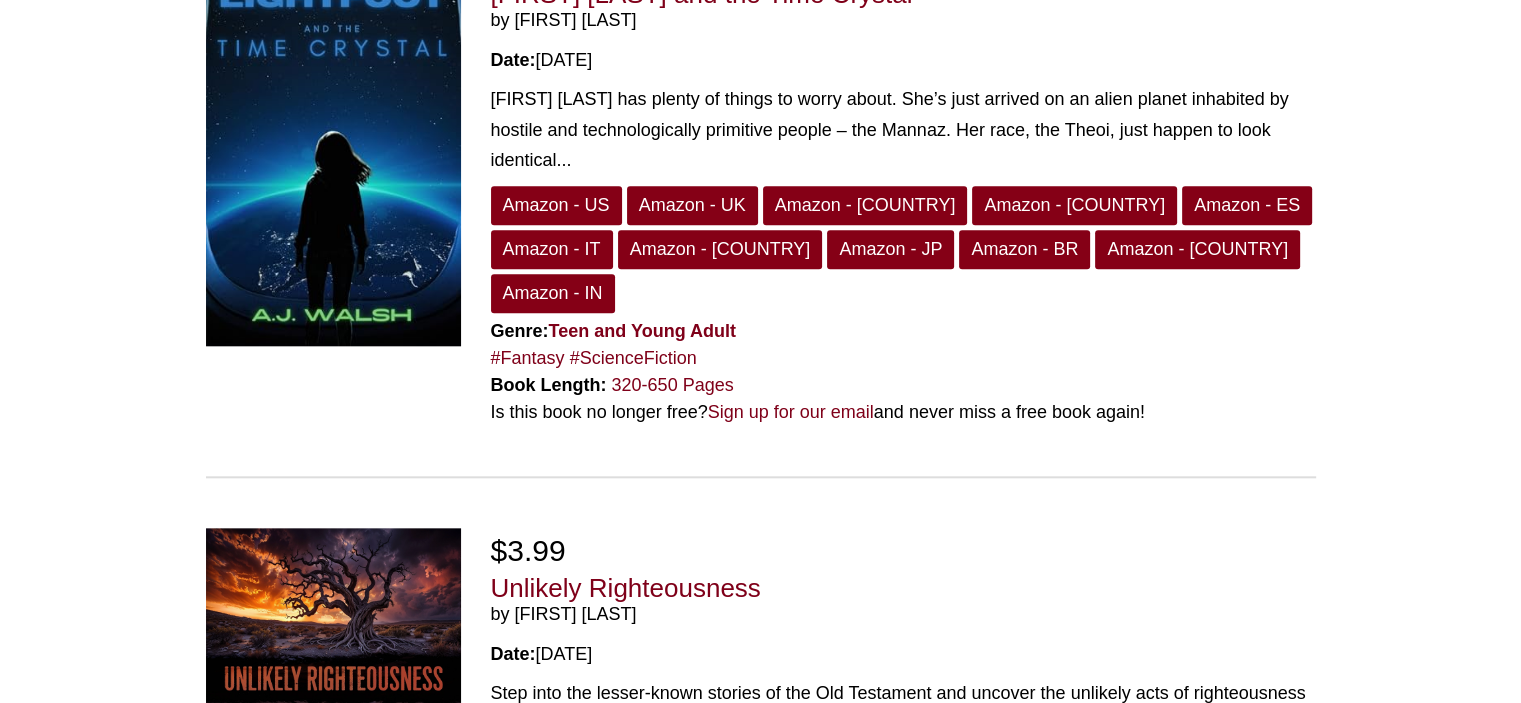 click on "Amazon - US" at bounding box center [556, 798] 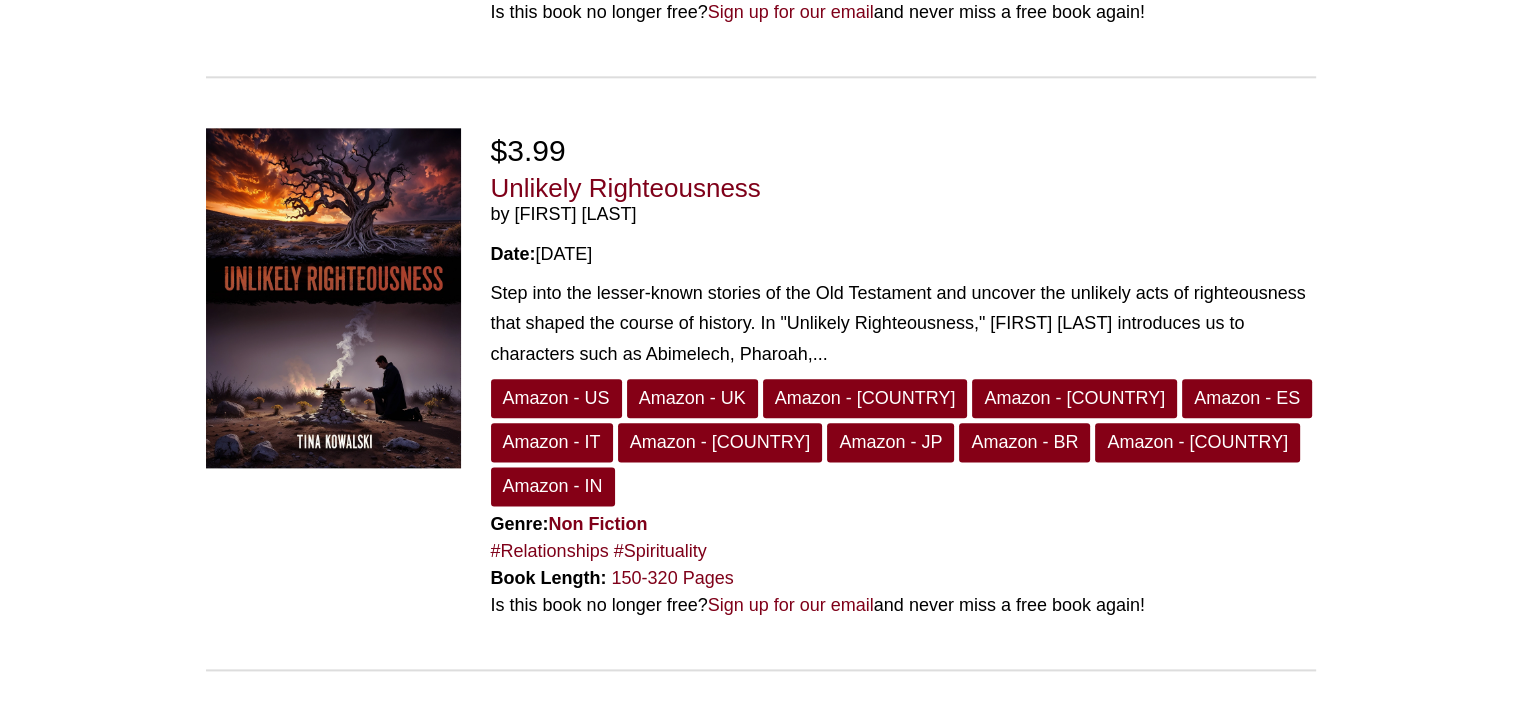 scroll, scrollTop: 2800, scrollLeft: 0, axis: vertical 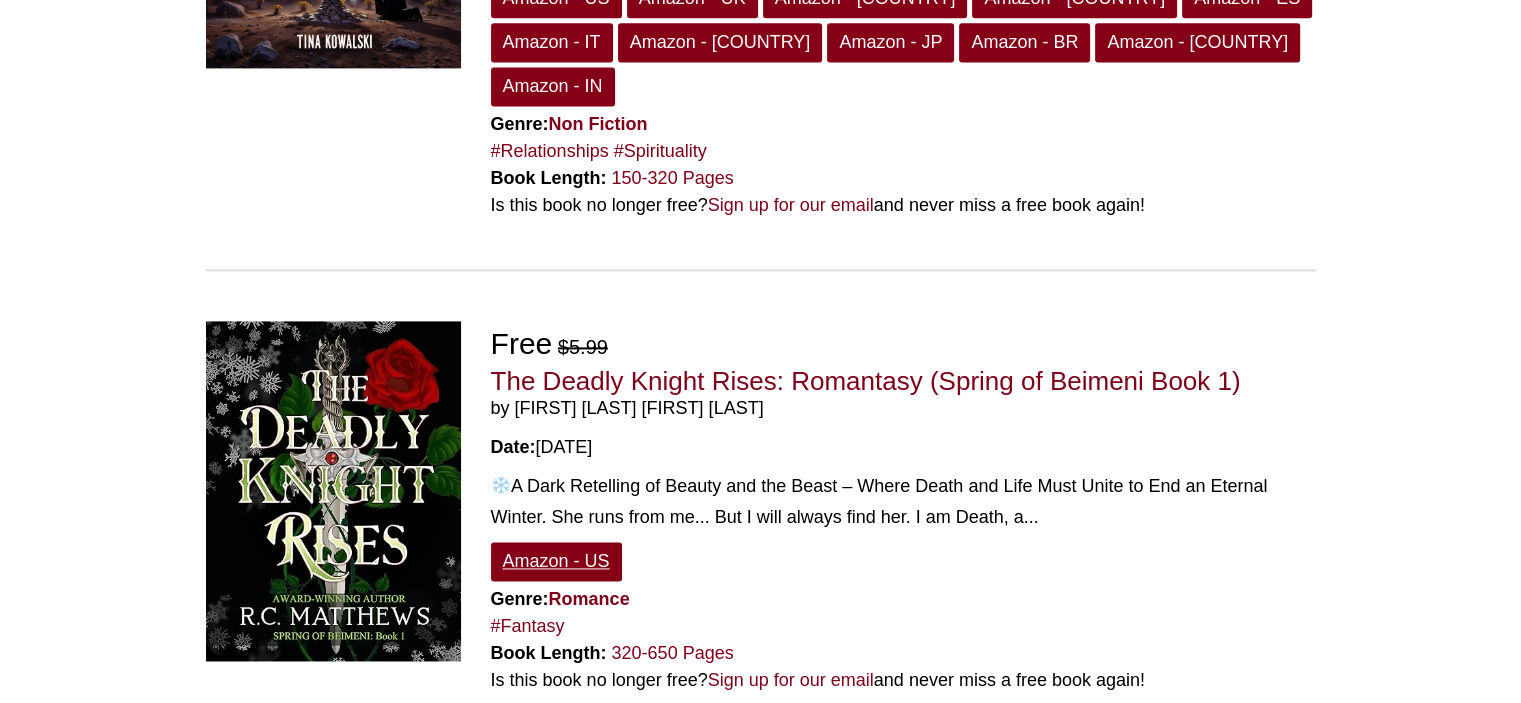 click on "Amazon - US" at bounding box center (556, 561) 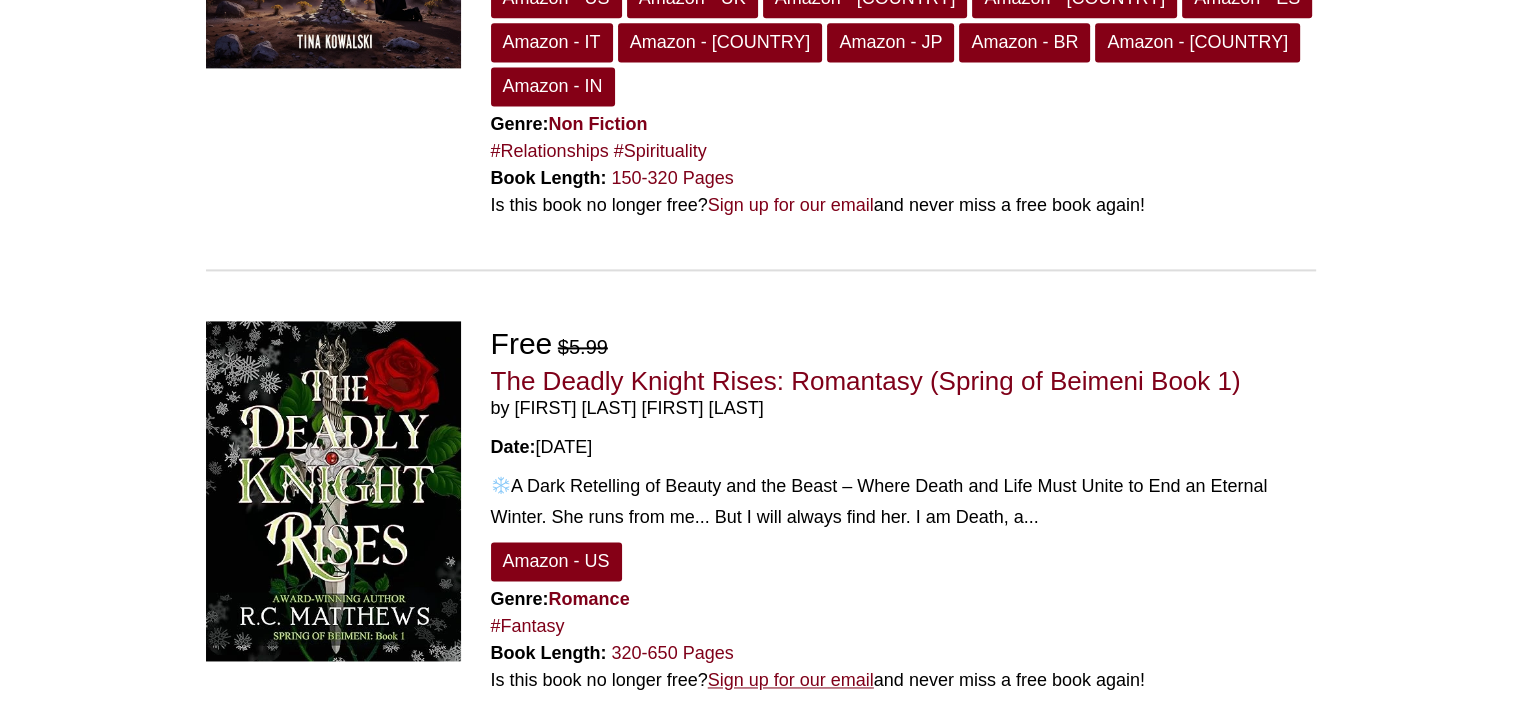 scroll, scrollTop: 3200, scrollLeft: 0, axis: vertical 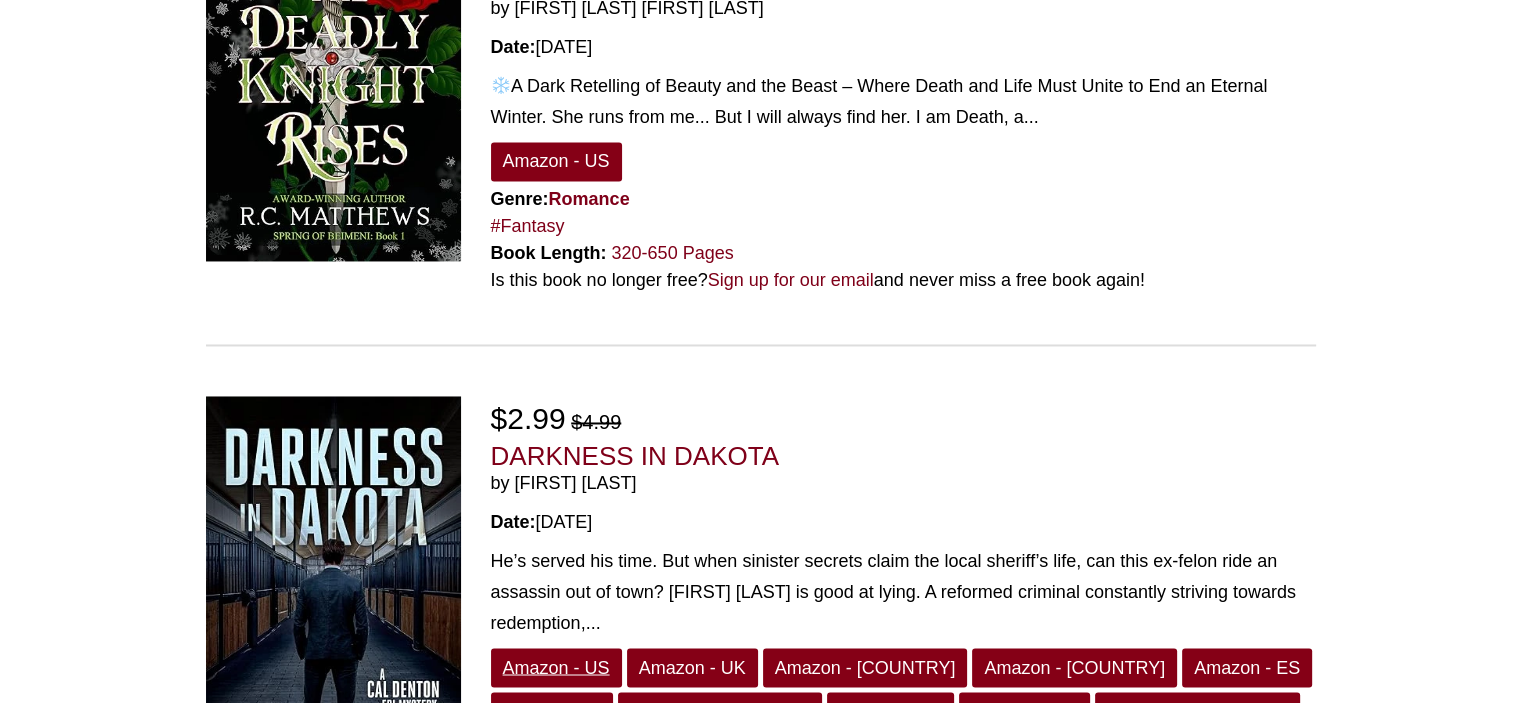 click on "Amazon - US" at bounding box center (556, 667) 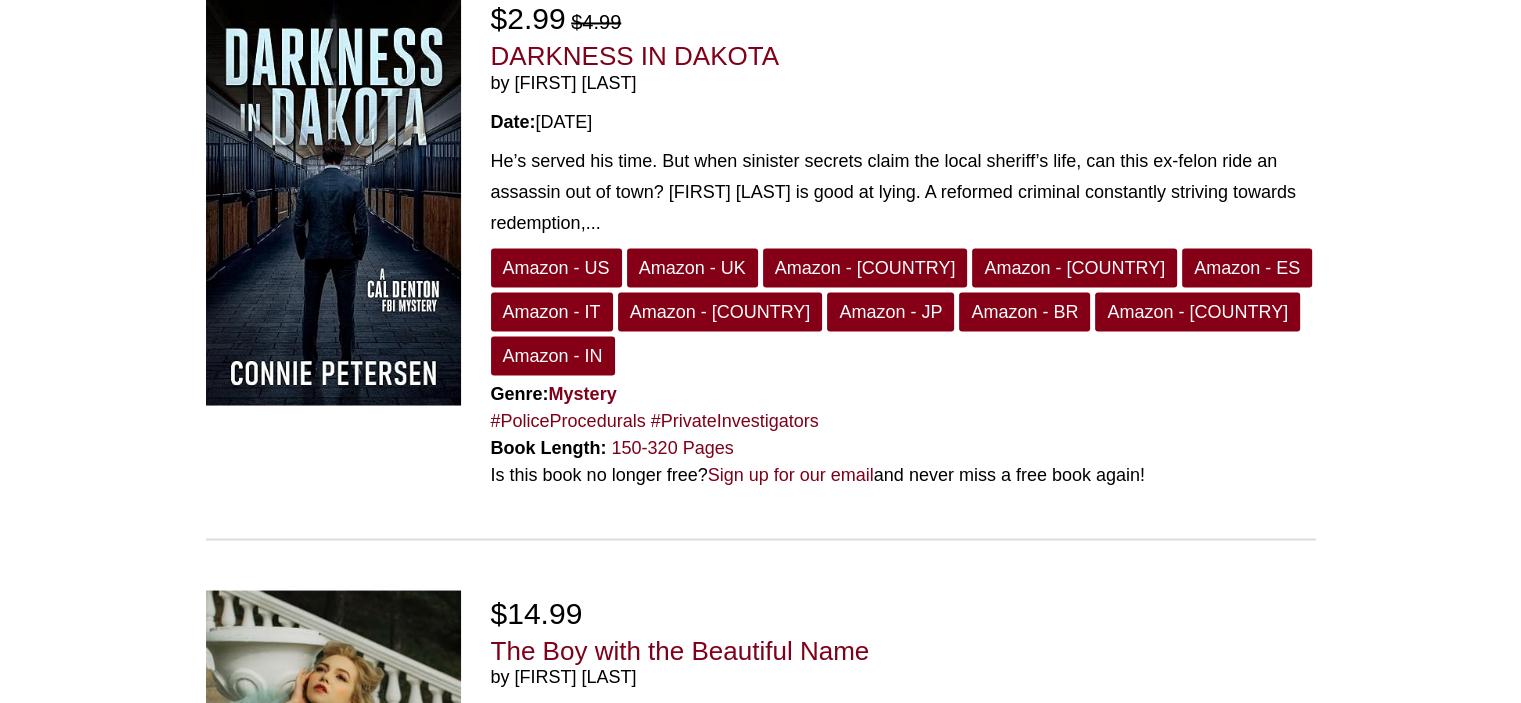click on "Amazon - US" at bounding box center (556, 830) 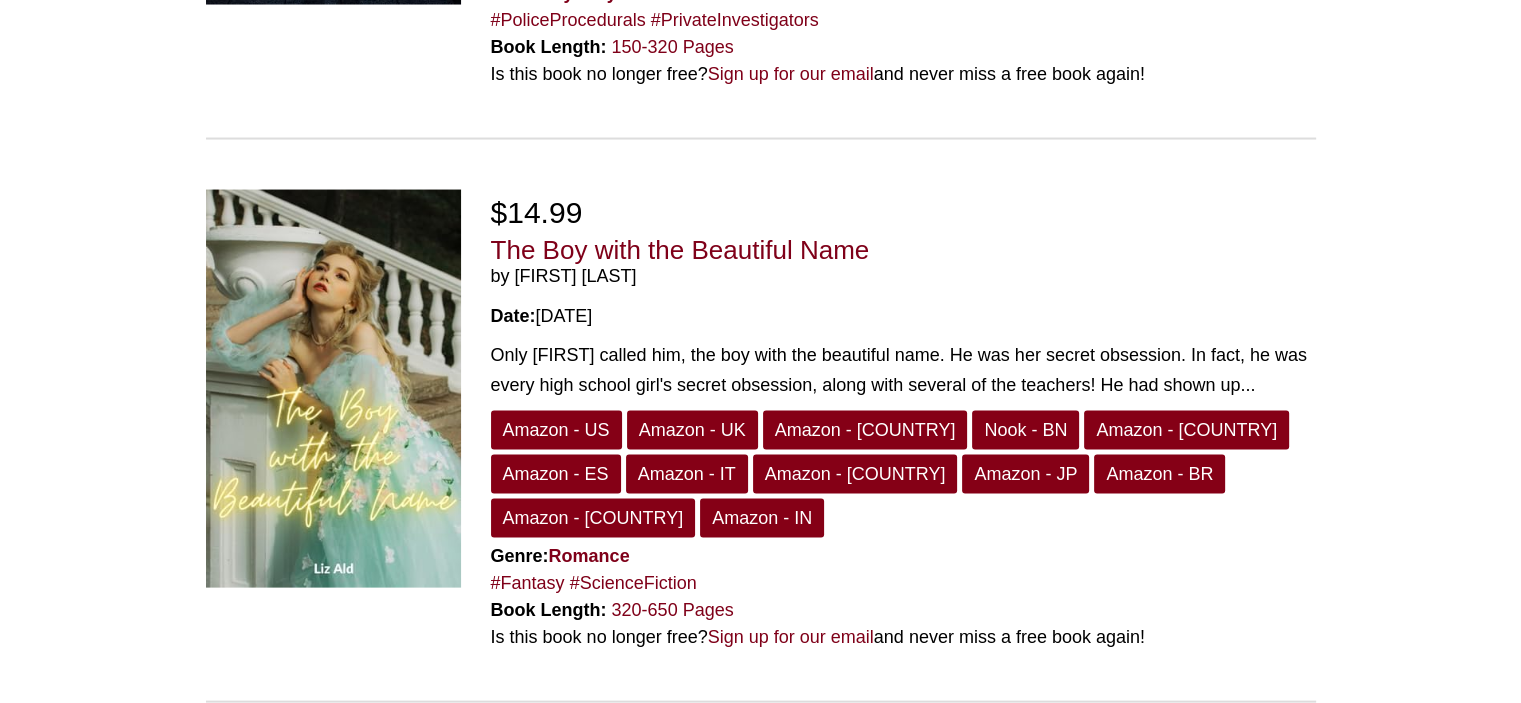 scroll, scrollTop: 4400, scrollLeft: 0, axis: vertical 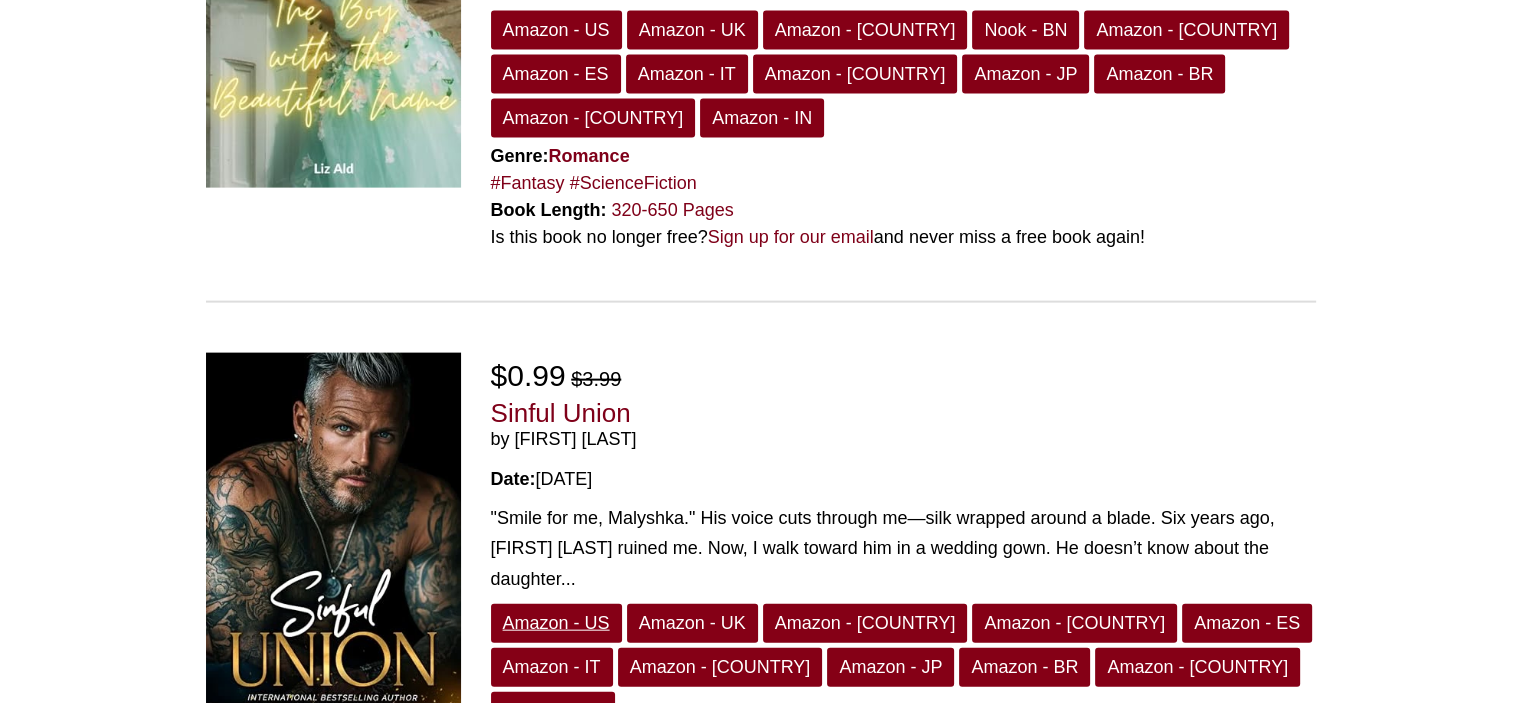 click on "Amazon - US" at bounding box center [556, 623] 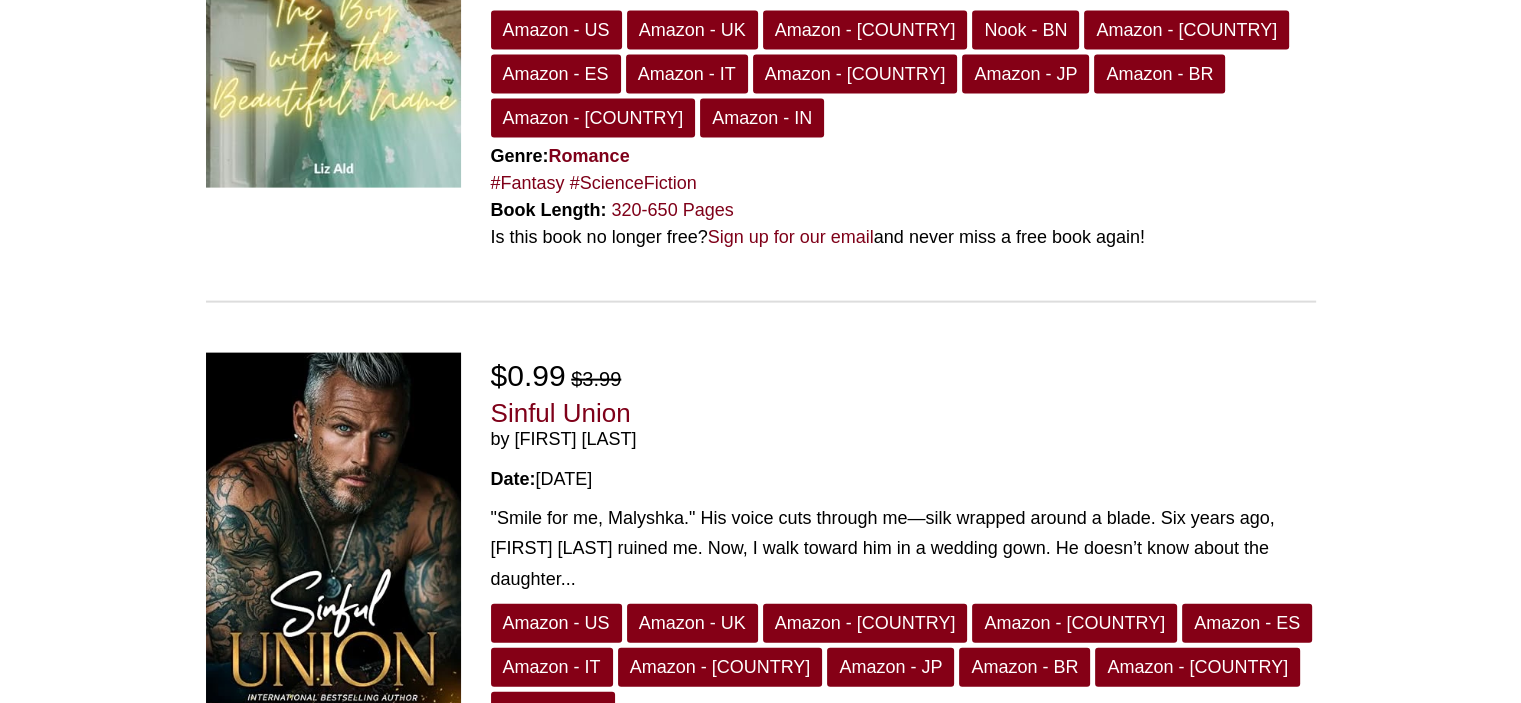 scroll, scrollTop: 4800, scrollLeft: 0, axis: vertical 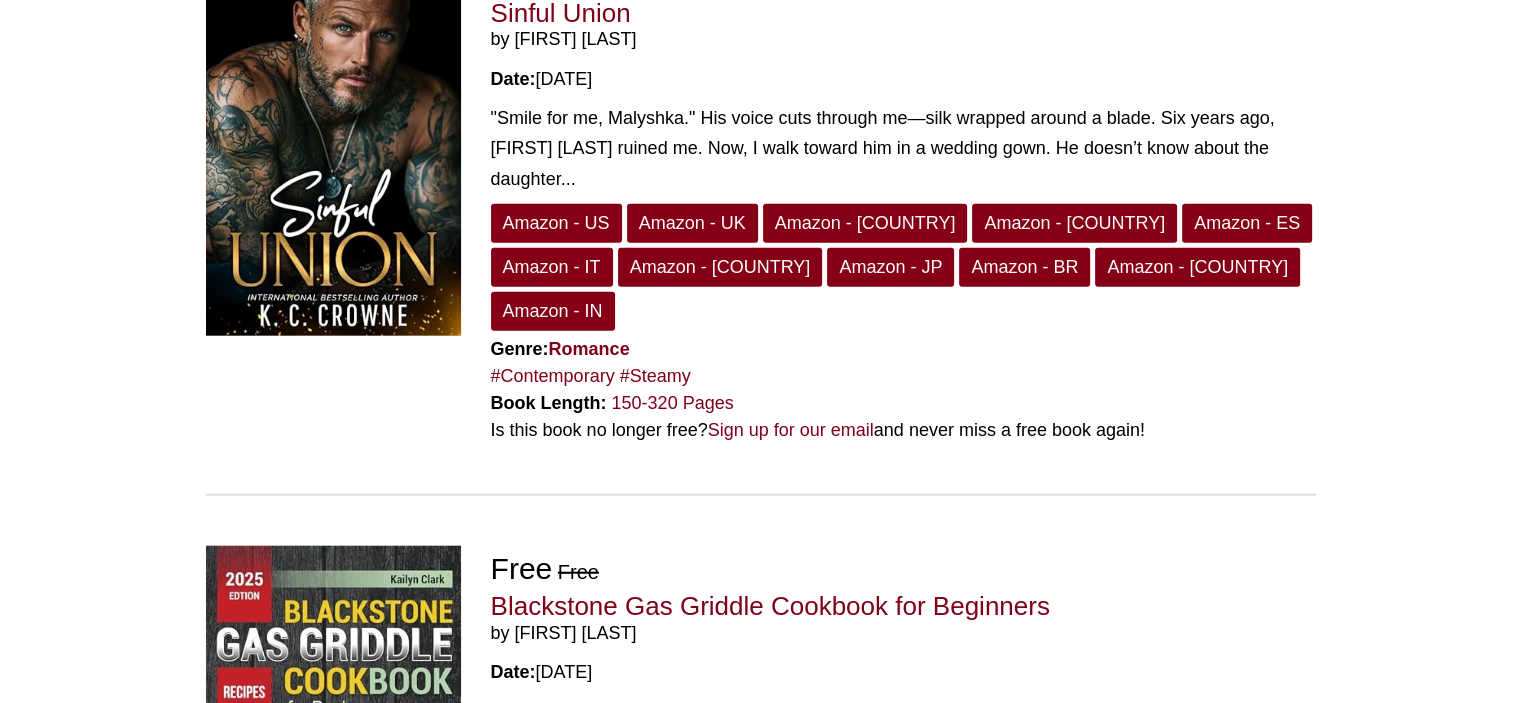 click on "Amazon - US" at bounding box center (556, 817) 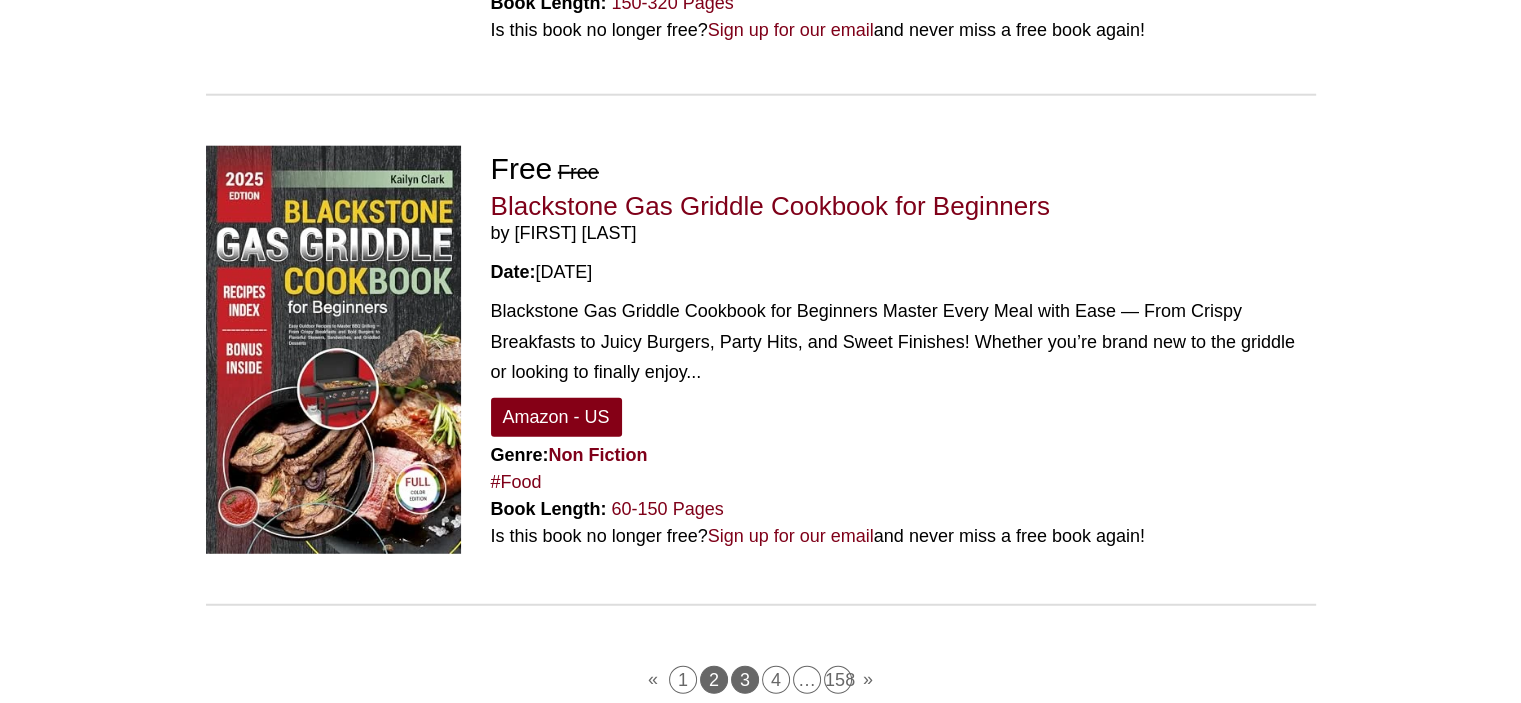 click on "3" at bounding box center (745, 680) 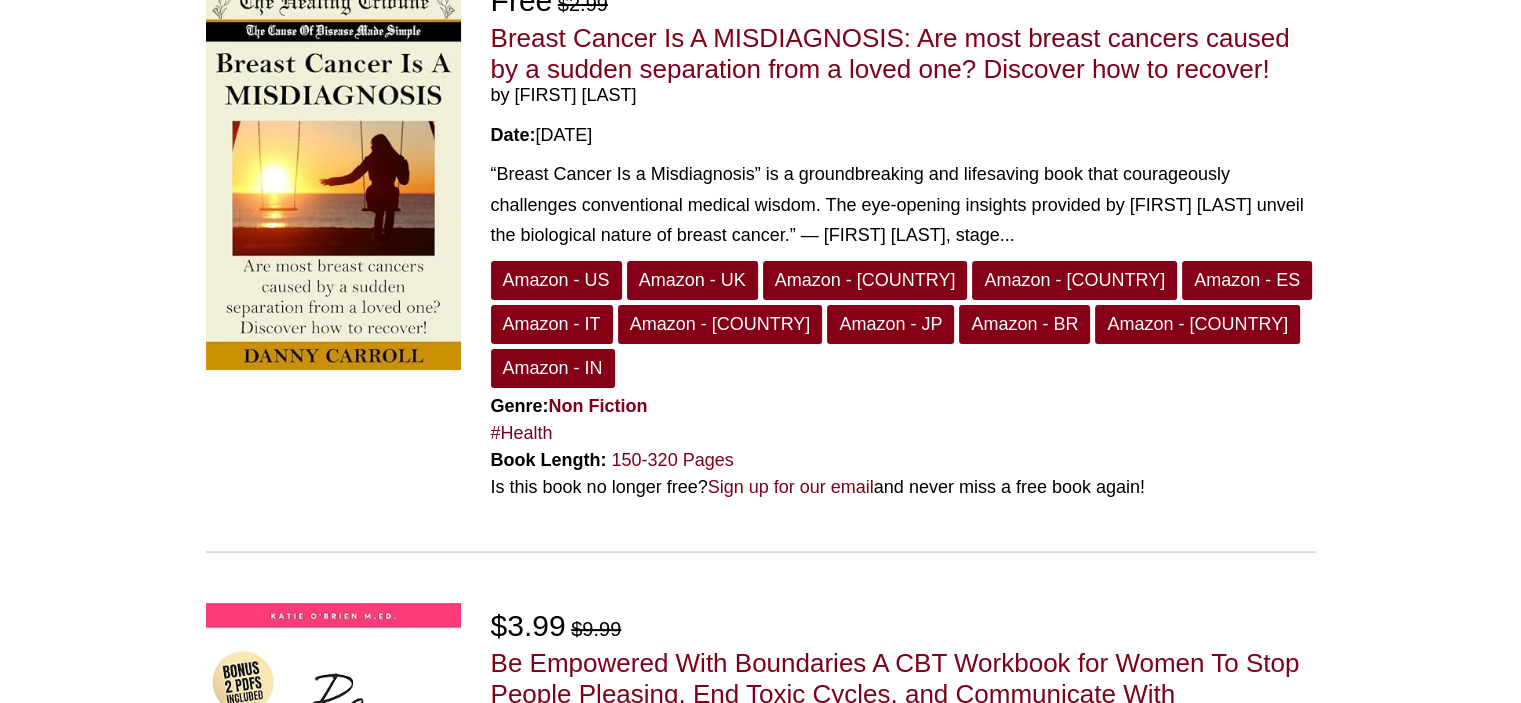scroll, scrollTop: 0, scrollLeft: 0, axis: both 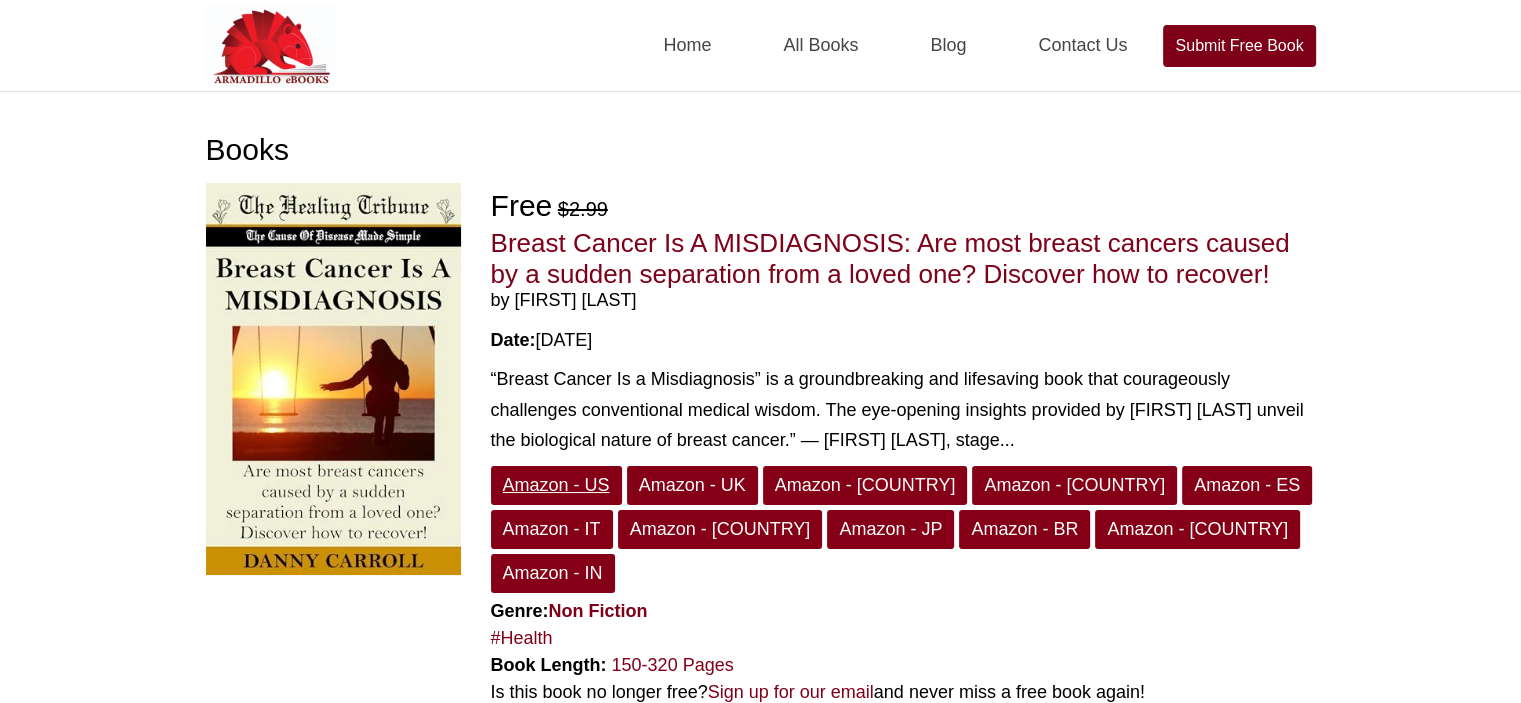 click on "Amazon - US" at bounding box center (556, 485) 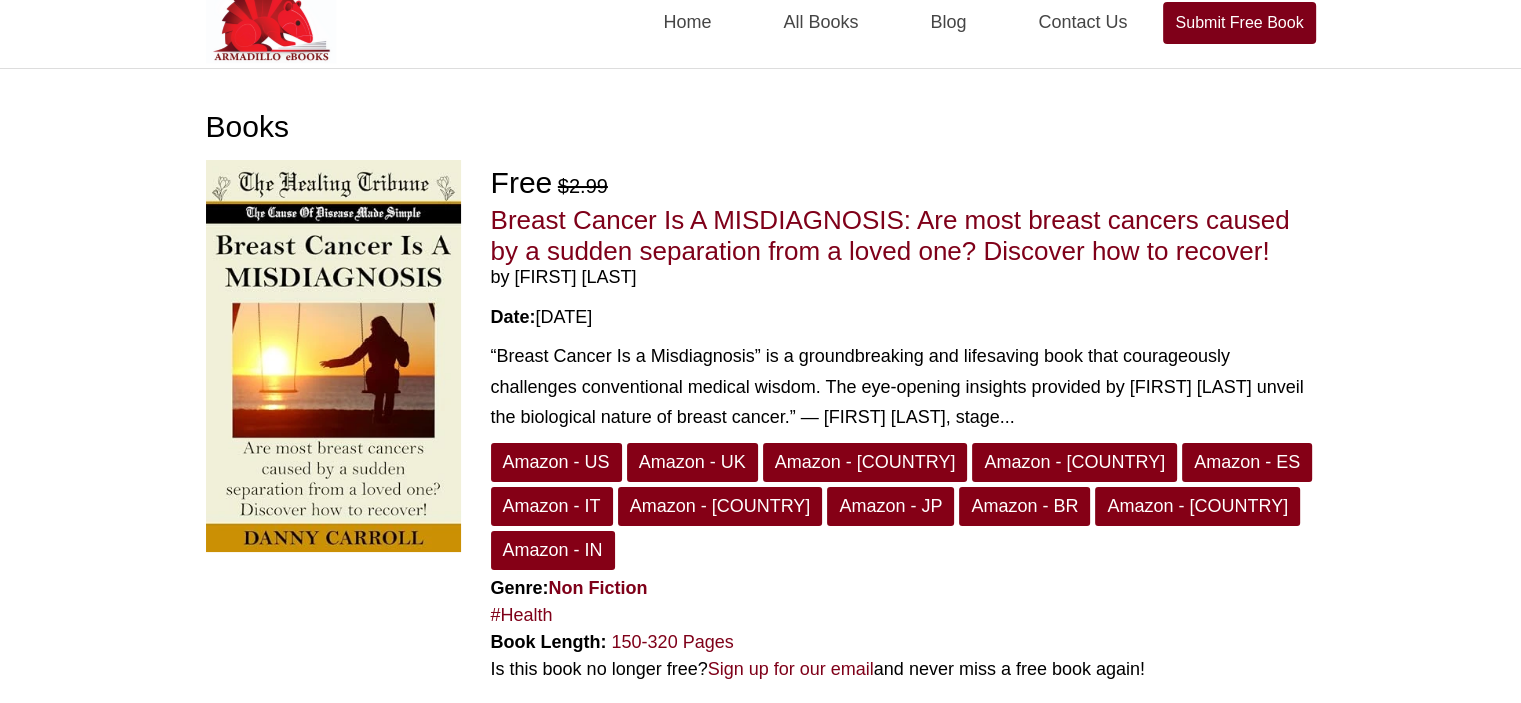 scroll, scrollTop: 400, scrollLeft: 0, axis: vertical 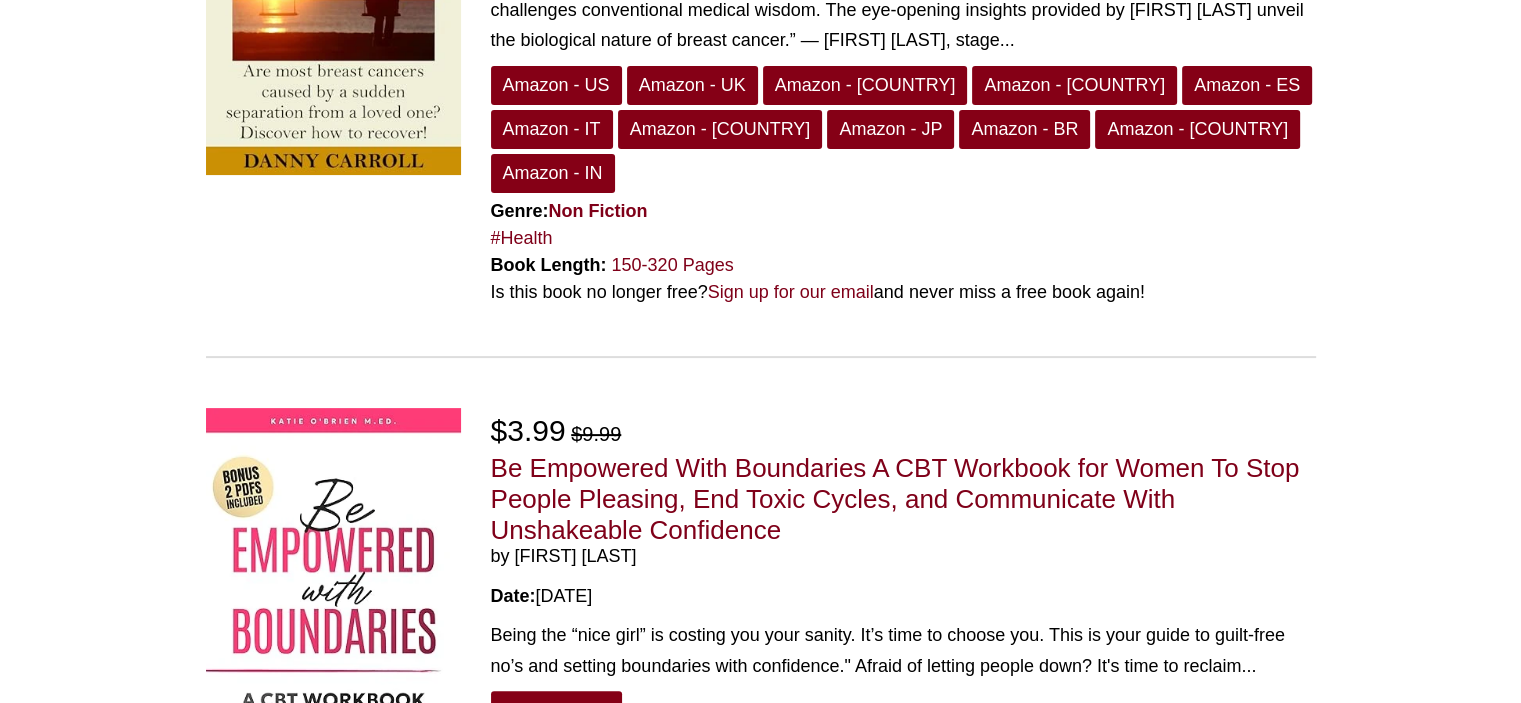 click on "Amazon - US" at bounding box center [556, 710] 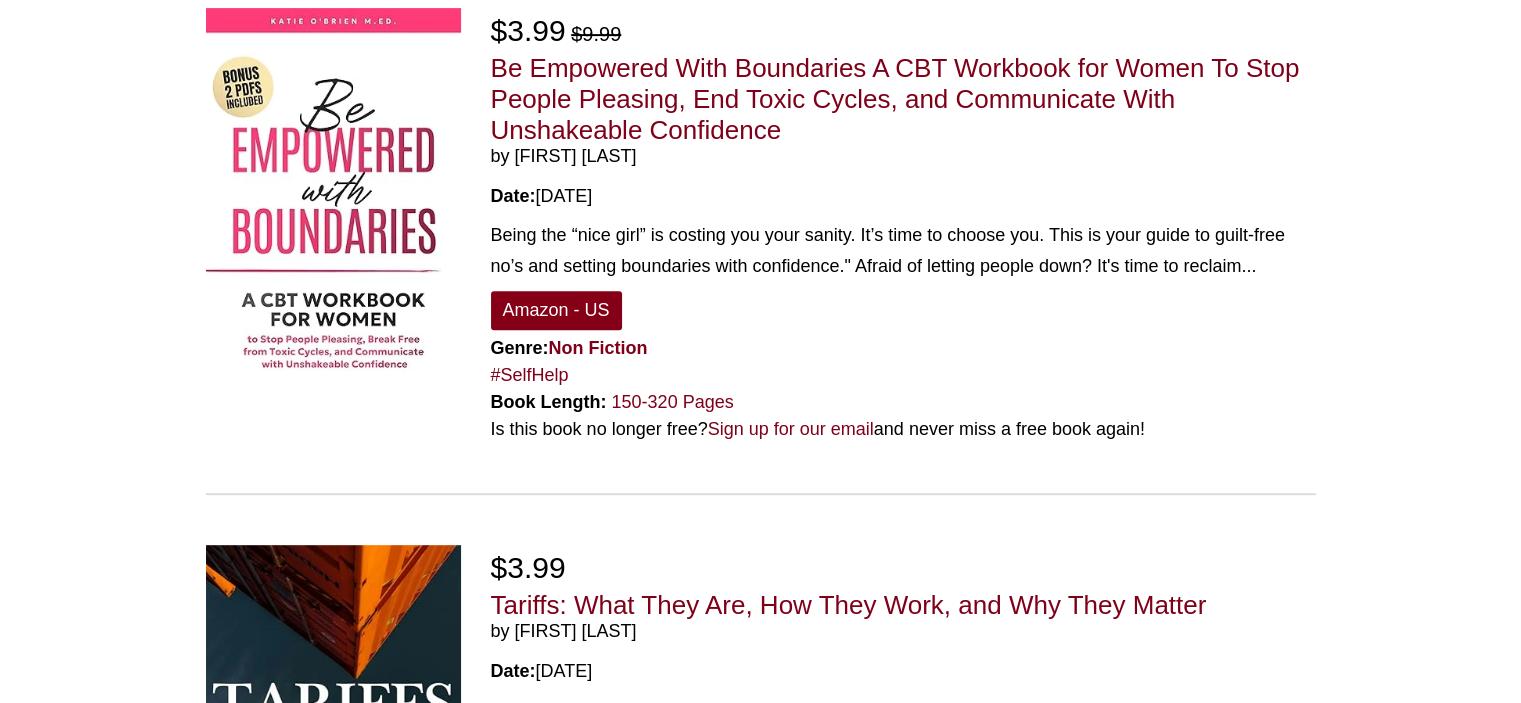 scroll, scrollTop: 1200, scrollLeft: 0, axis: vertical 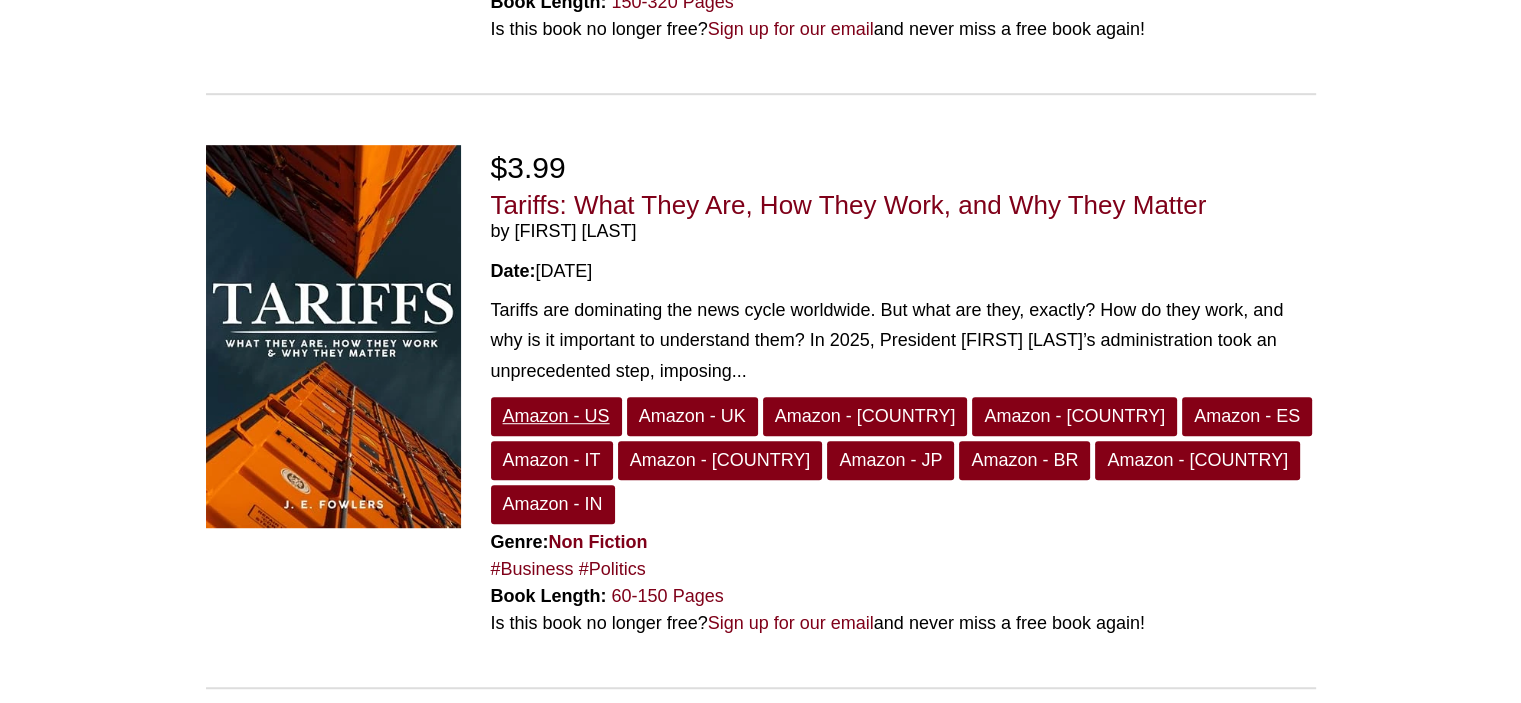 click on "Amazon - US" at bounding box center (556, 416) 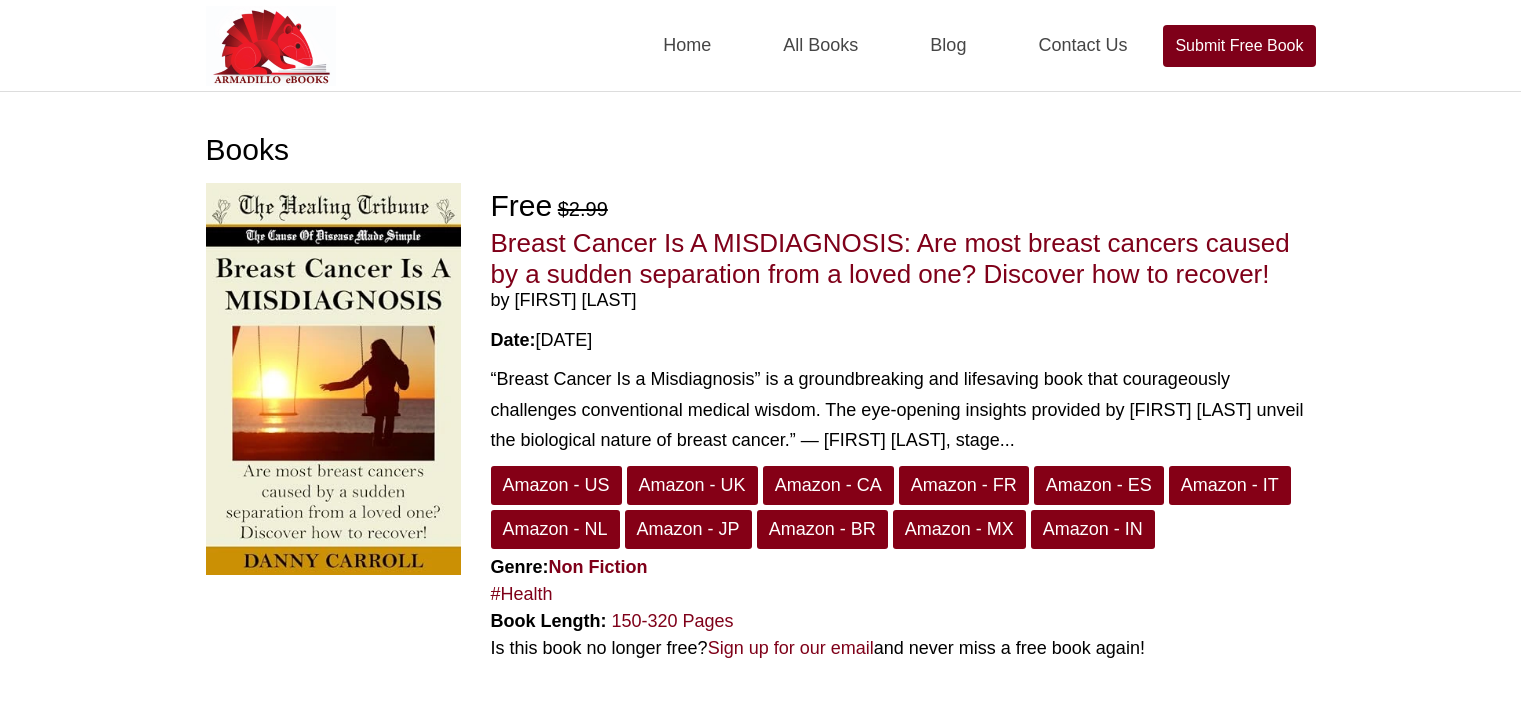 scroll, scrollTop: 1200, scrollLeft: 0, axis: vertical 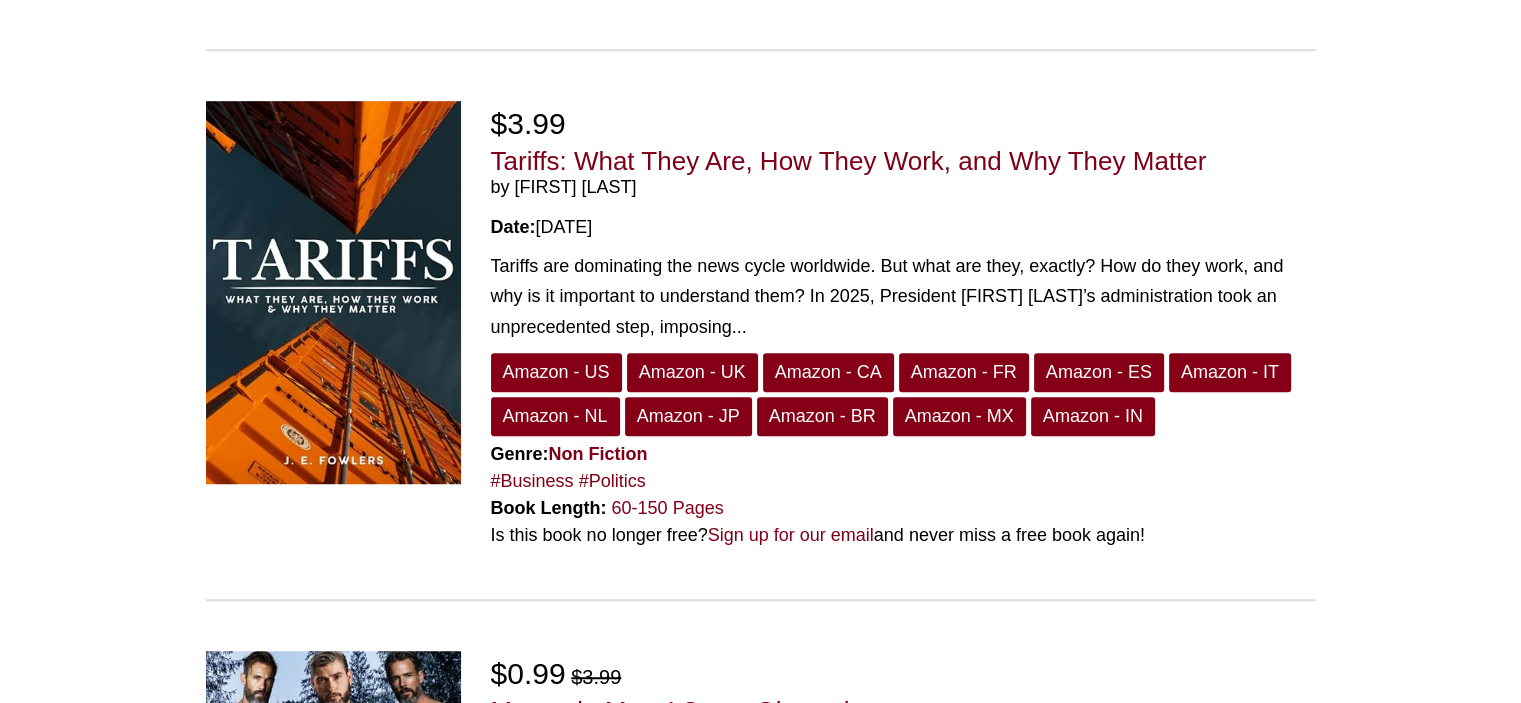 drag, startPoint x: 529, startPoint y: 364, endPoint x: 694, endPoint y: 104, distance: 307.93668 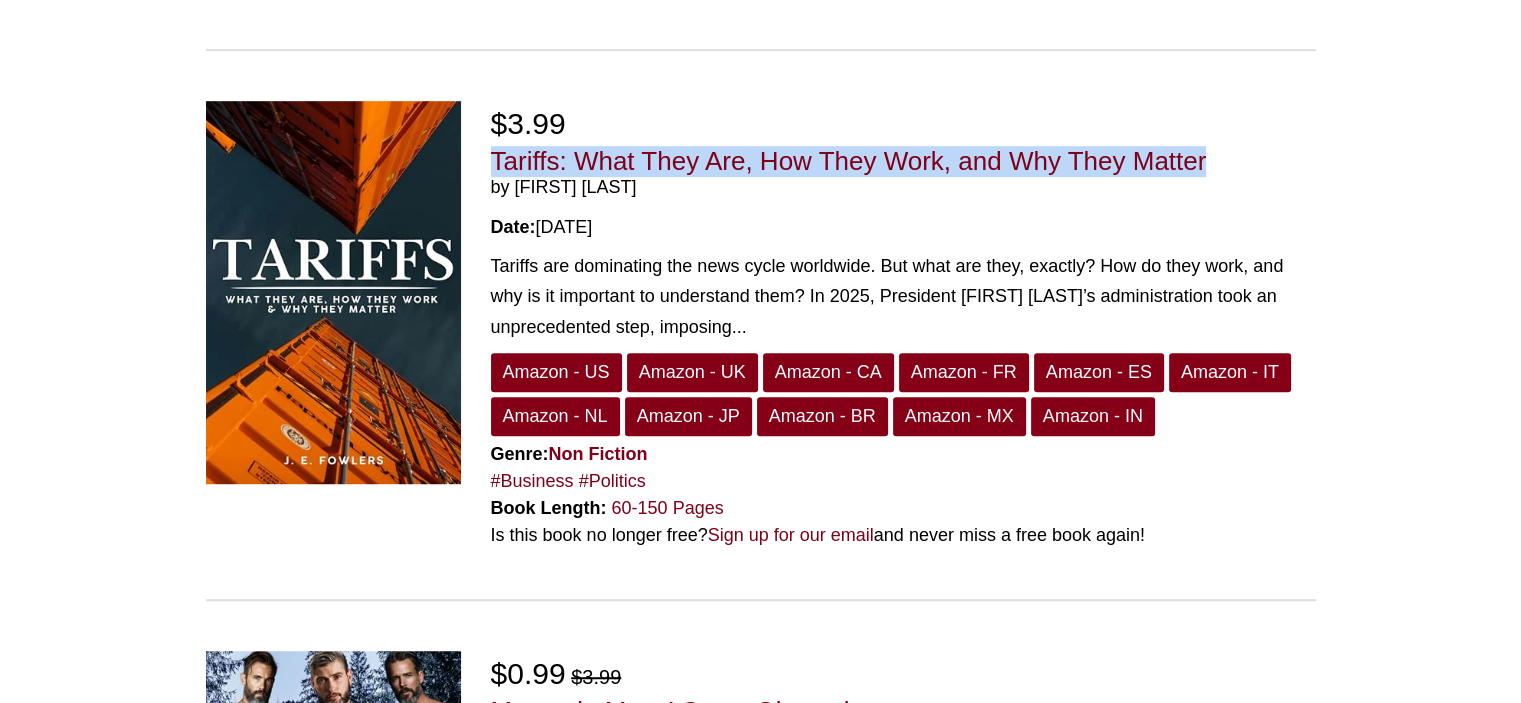 drag, startPoint x: 498, startPoint y: 160, endPoint x: 1206, endPoint y: 171, distance: 708.08545 